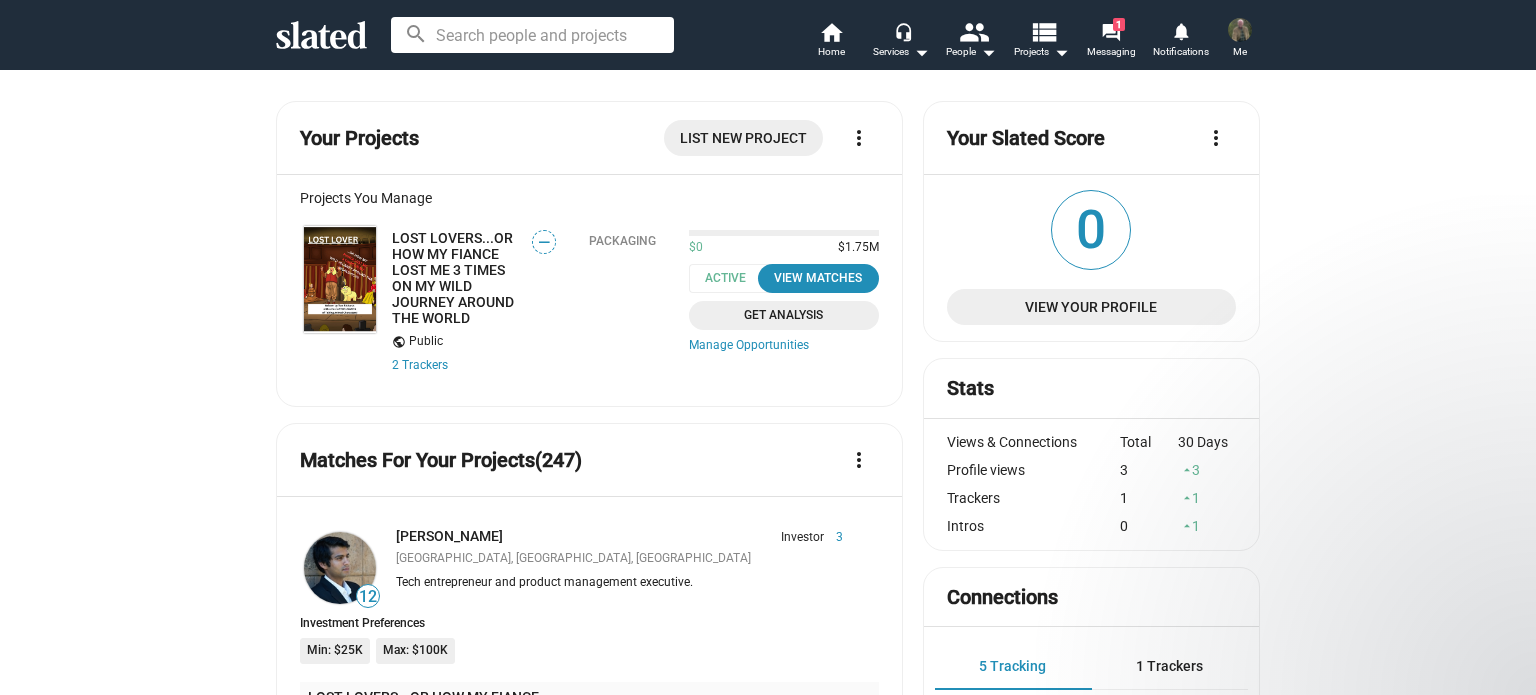 scroll, scrollTop: 0, scrollLeft: 0, axis: both 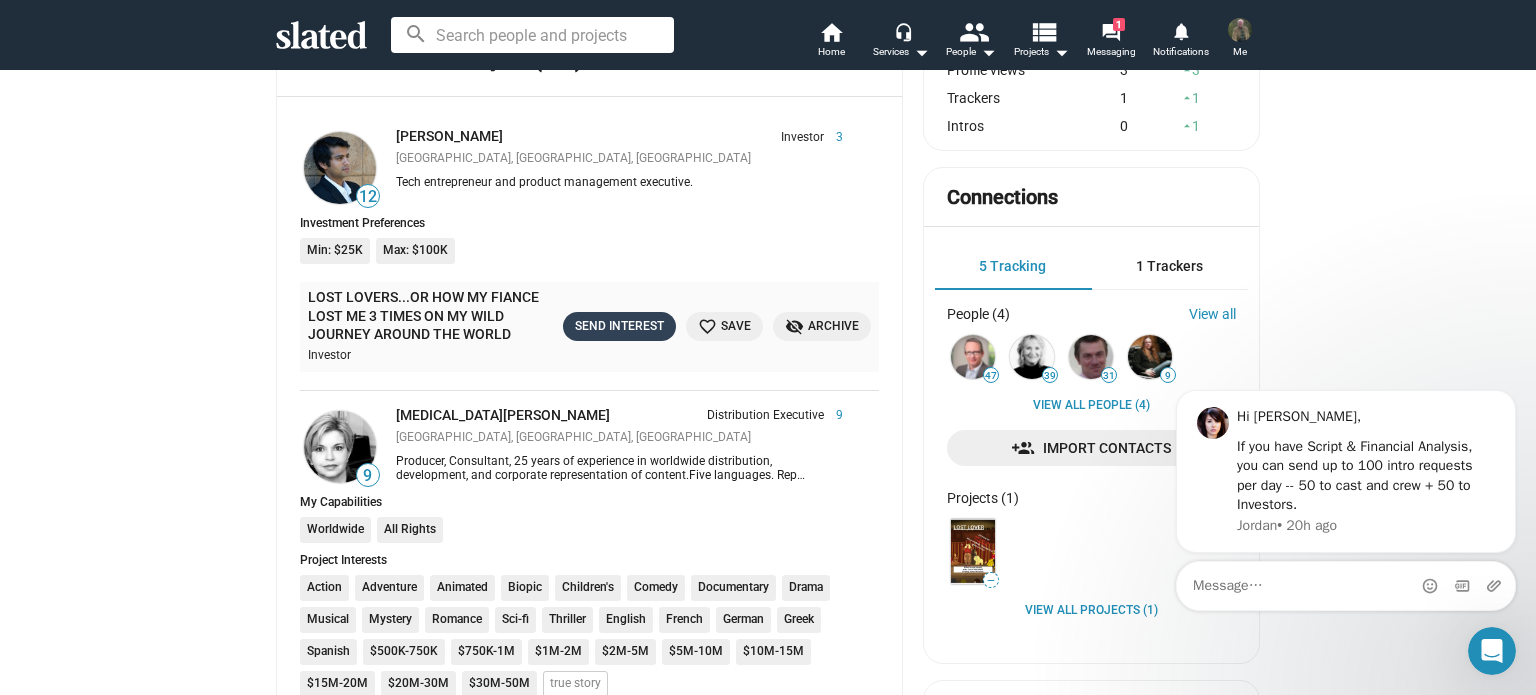 click on "Send Interest" 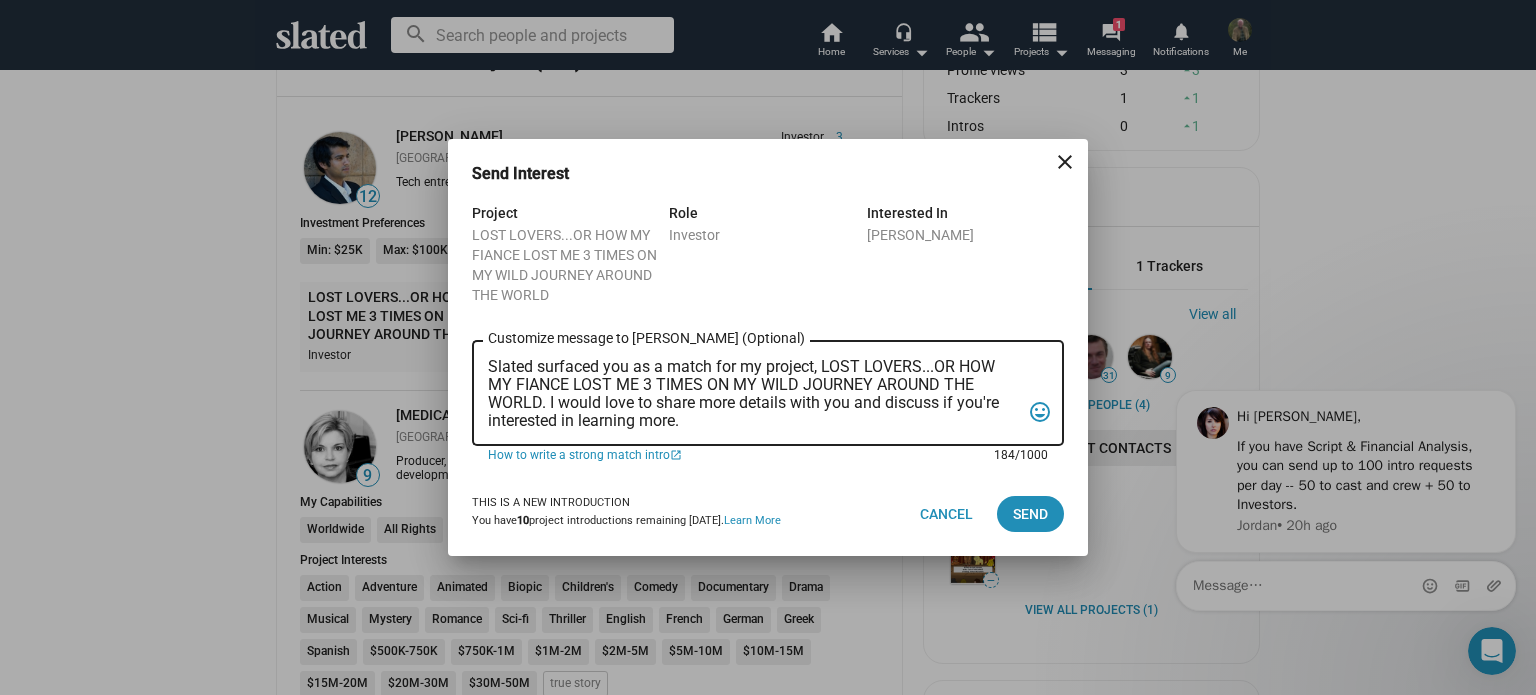 scroll, scrollTop: 0, scrollLeft: 0, axis: both 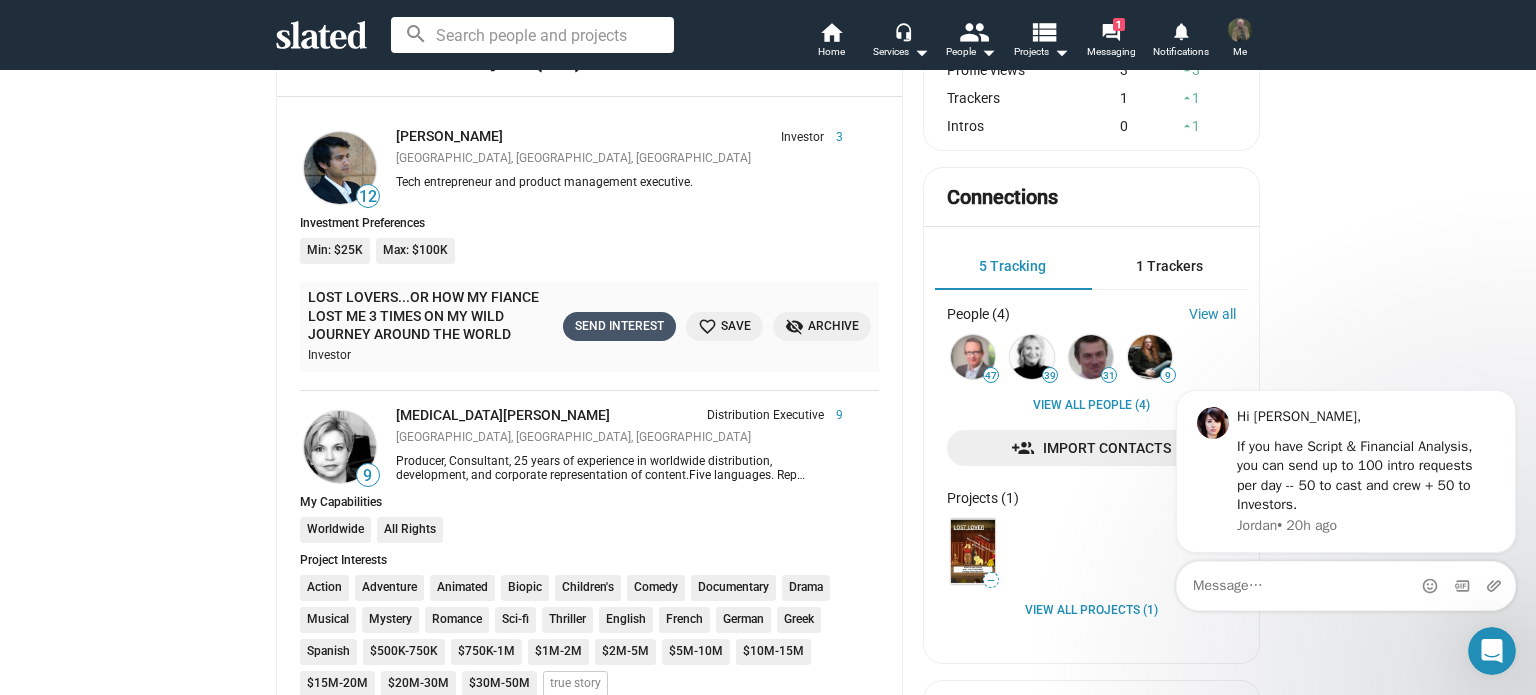 click on "Send Interest" 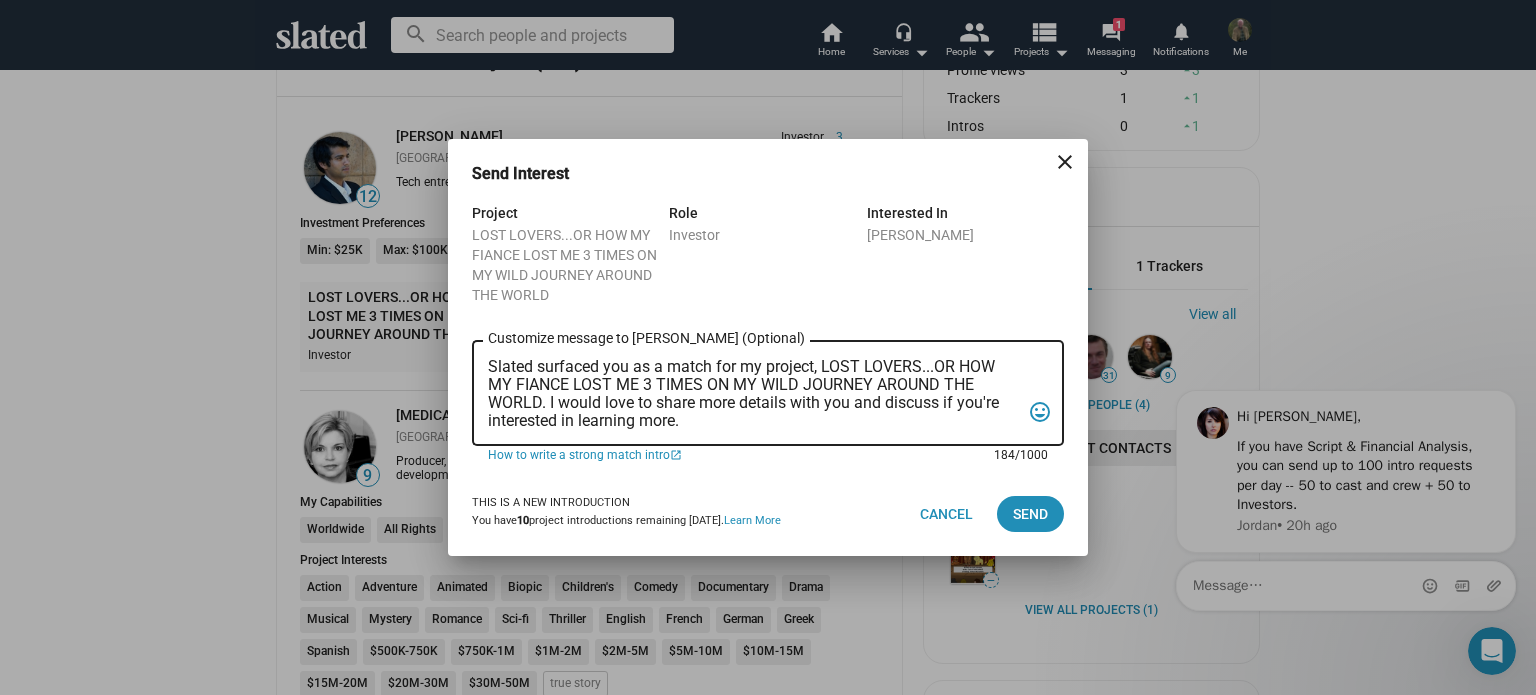 scroll, scrollTop: 0, scrollLeft: 0, axis: both 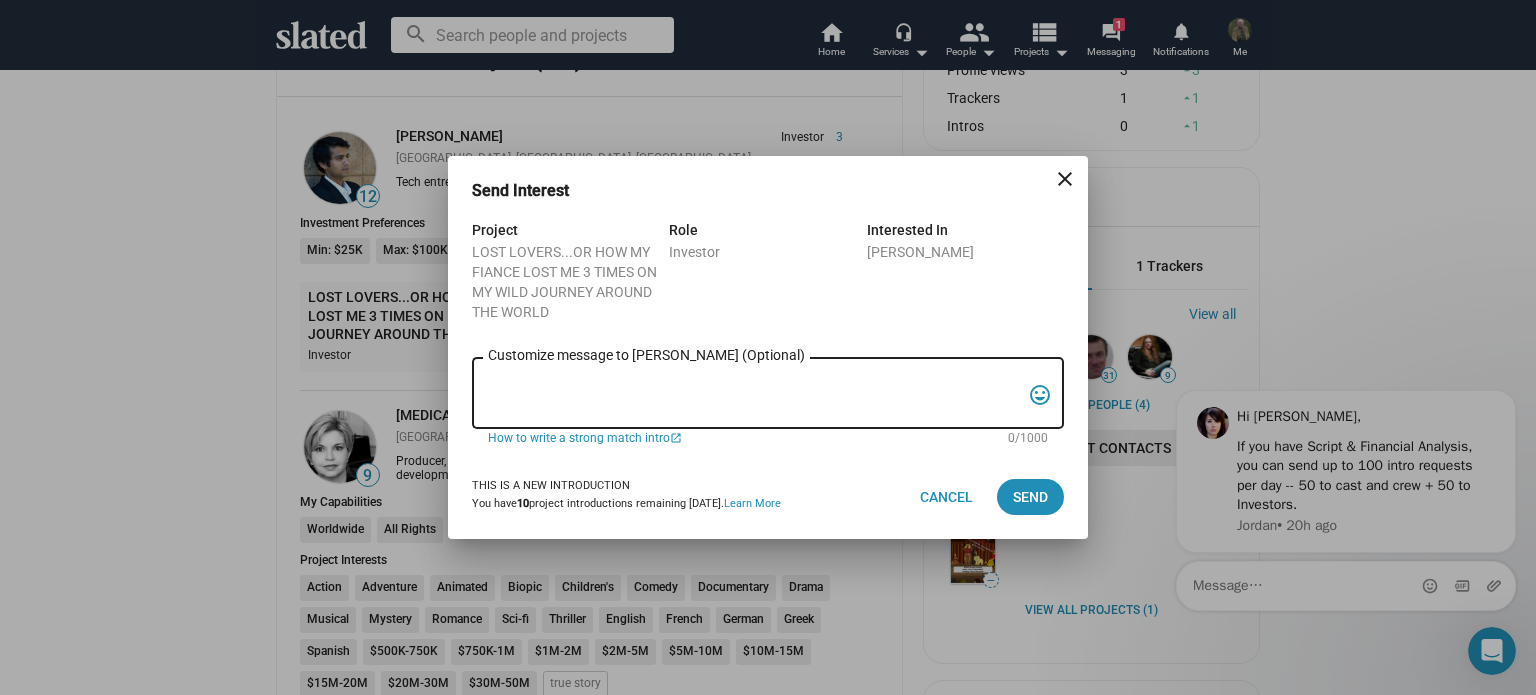 click on "Customize message to [PERSON_NAME] (Optional) Customize message (Optional)" at bounding box center [754, 391] 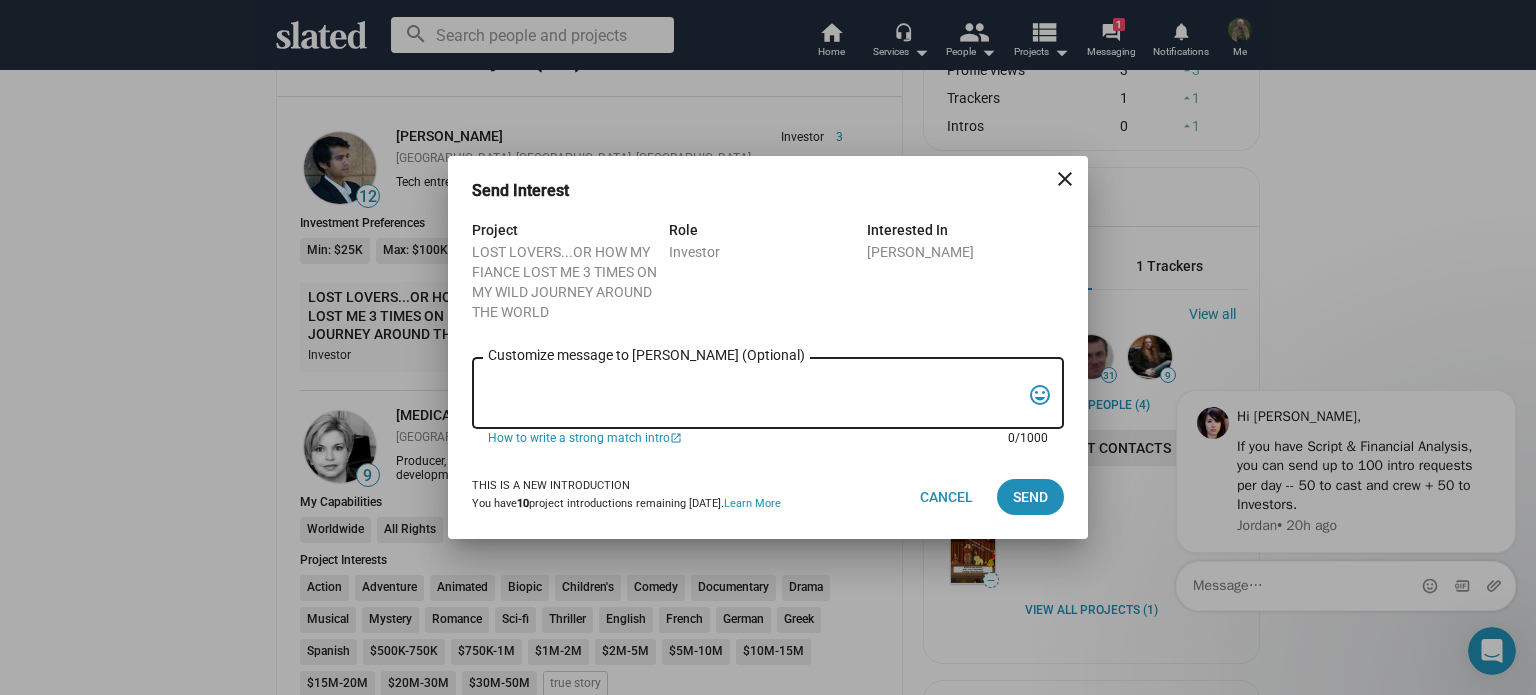 paste on "LOST LOVERS, an Animated Family Comedy features a strong woman from [GEOGRAPHIC_DATA] and her fiancé from the [GEOGRAPHIC_DATA] who navigate time, talking animals, and global chaos. Losing her 3 X on their quest across 3 continents, he wins her heart on a [GEOGRAPHIC_DATA] near [GEOGRAPHIC_DATA]. Written by [PERSON_NAME] ([PERSON_NAME] the Magic Begins with [PERSON_NAME] and [PERSON_NAME]; [PERSON_NAME], created for RTE; Missing, a film for RAI;  B-Rolls for Films produced by Paradox Pictures), we look for finance (invested in a secure US CD). Animated in [GEOGRAPHIC_DATA] to lower costs. Investors receive B-Shares in our company. Research indicates a high ROI. If you contact me, I will send an Investment Pitch. We are also looking for a Co-Producer for this film - and our live-action film: Dolphin Song, with locations in [GEOGRAPHIC_DATA] and [GEOGRAPHIC_DATA]. Part will be shot in [US_STATE]. Lost Lover will receive US tax incentives; Dolphin Song Irish, US and European tax incentives and grants. [PERSON_NAME]" 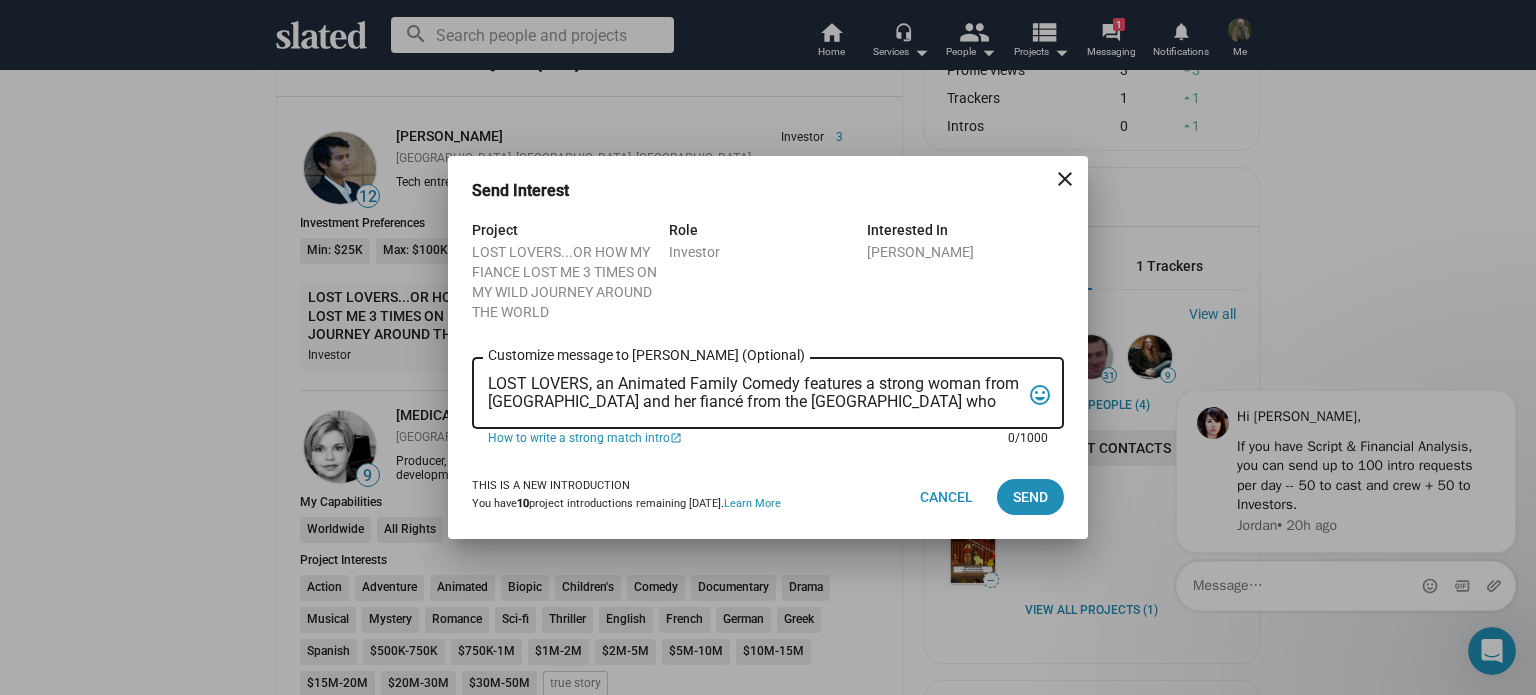 scroll, scrollTop: 120, scrollLeft: 0, axis: vertical 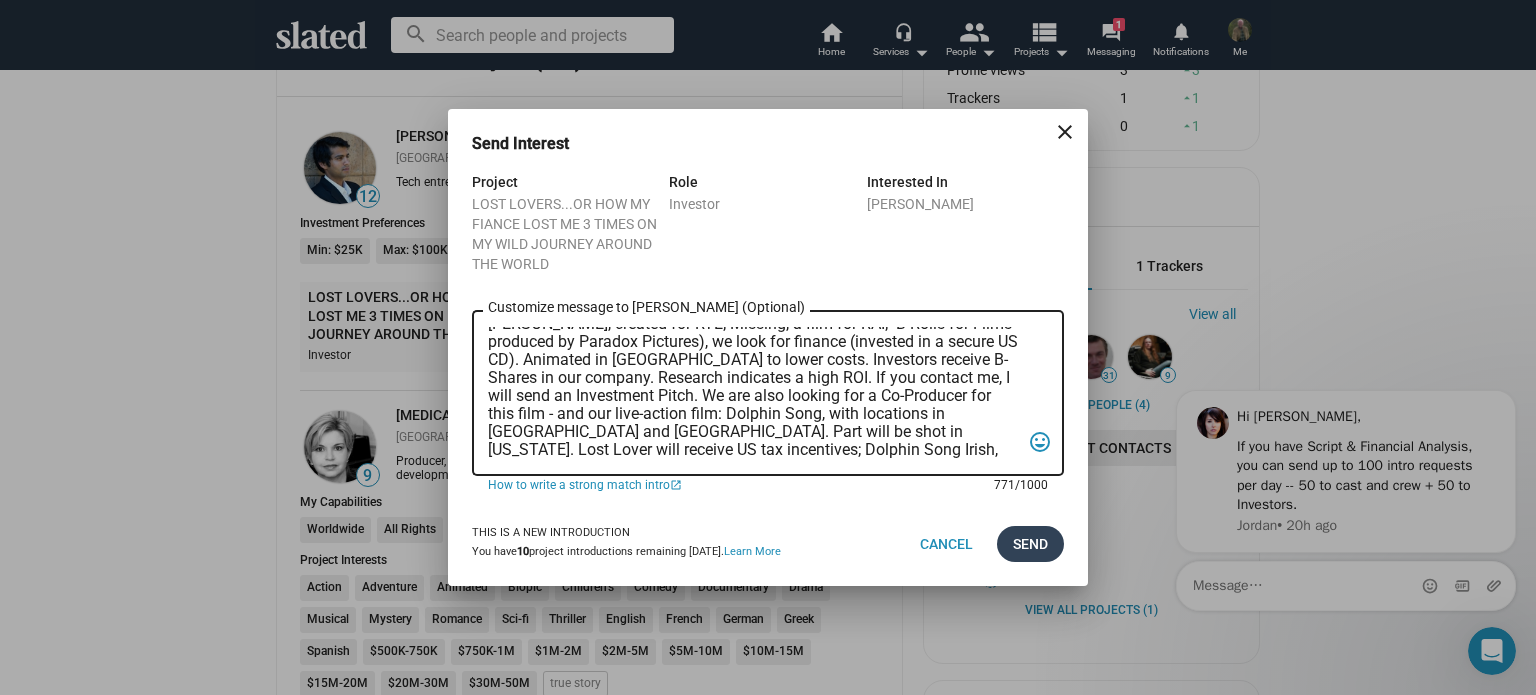 type on "LOST LOVERS, an Animated Family Comedy features a strong woman from [GEOGRAPHIC_DATA] and her fiancé from the [GEOGRAPHIC_DATA] who navigate time, talking animals, and global chaos. Losing her 3 X on their quest across 3 continents, he wins her heart on a [GEOGRAPHIC_DATA] near [GEOGRAPHIC_DATA]. Written by [PERSON_NAME] ([PERSON_NAME] the Magic Begins with [PERSON_NAME] and [PERSON_NAME]; [PERSON_NAME], created for RTE; Missing, a film for RAI;  B-Rolls for Films produced by Paradox Pictures), we look for finance (invested in a secure US CD). Animated in [GEOGRAPHIC_DATA] to lower costs. Investors receive B-Shares in our company. Research indicates a high ROI. If you contact me, I will send an Investment Pitch. We are also looking for a Co-Producer for this film - and our live-action film: Dolphin Song, with locations in [GEOGRAPHIC_DATA] and [GEOGRAPHIC_DATA]. Part will be shot in [US_STATE]. Lost Lover will receive US tax incentives; Dolphin Song Irish, US and European tax incentives and grants. [PERSON_NAME]" 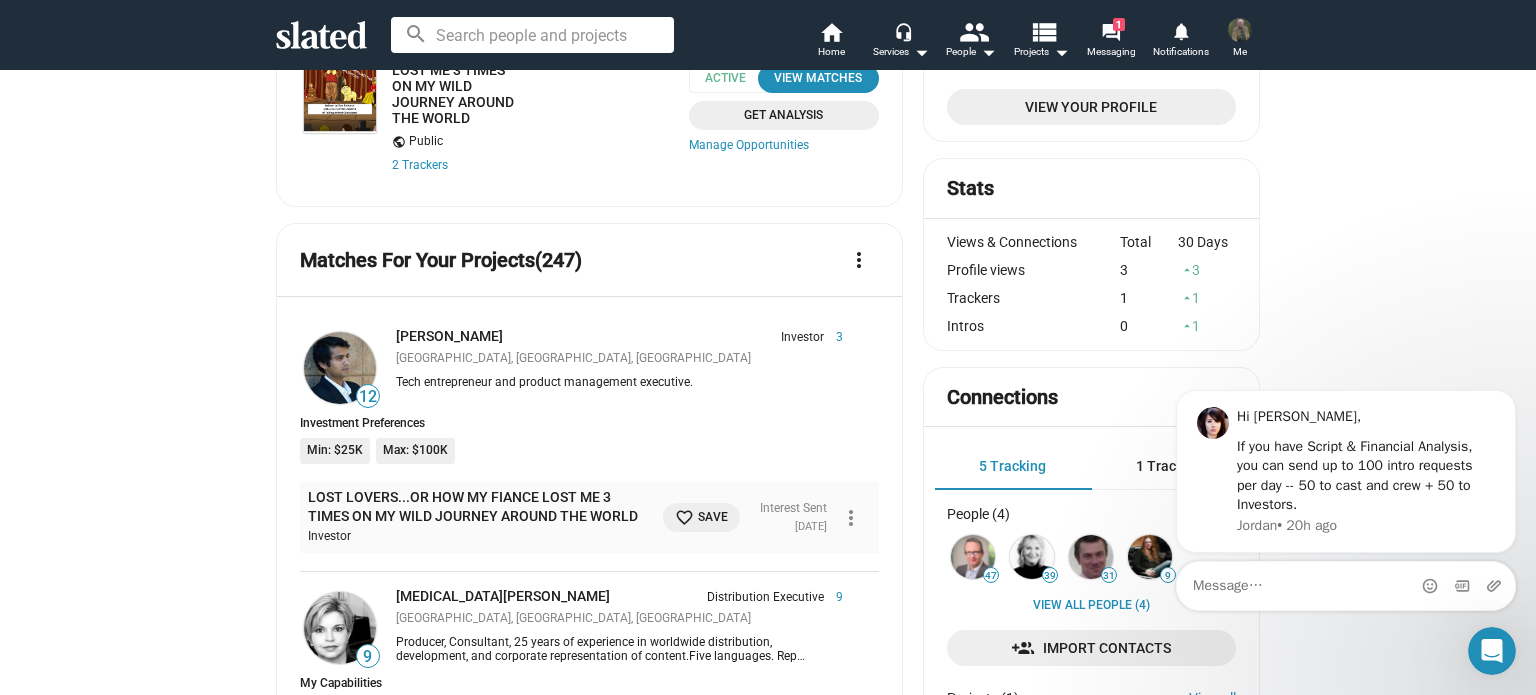 scroll, scrollTop: 0, scrollLeft: 0, axis: both 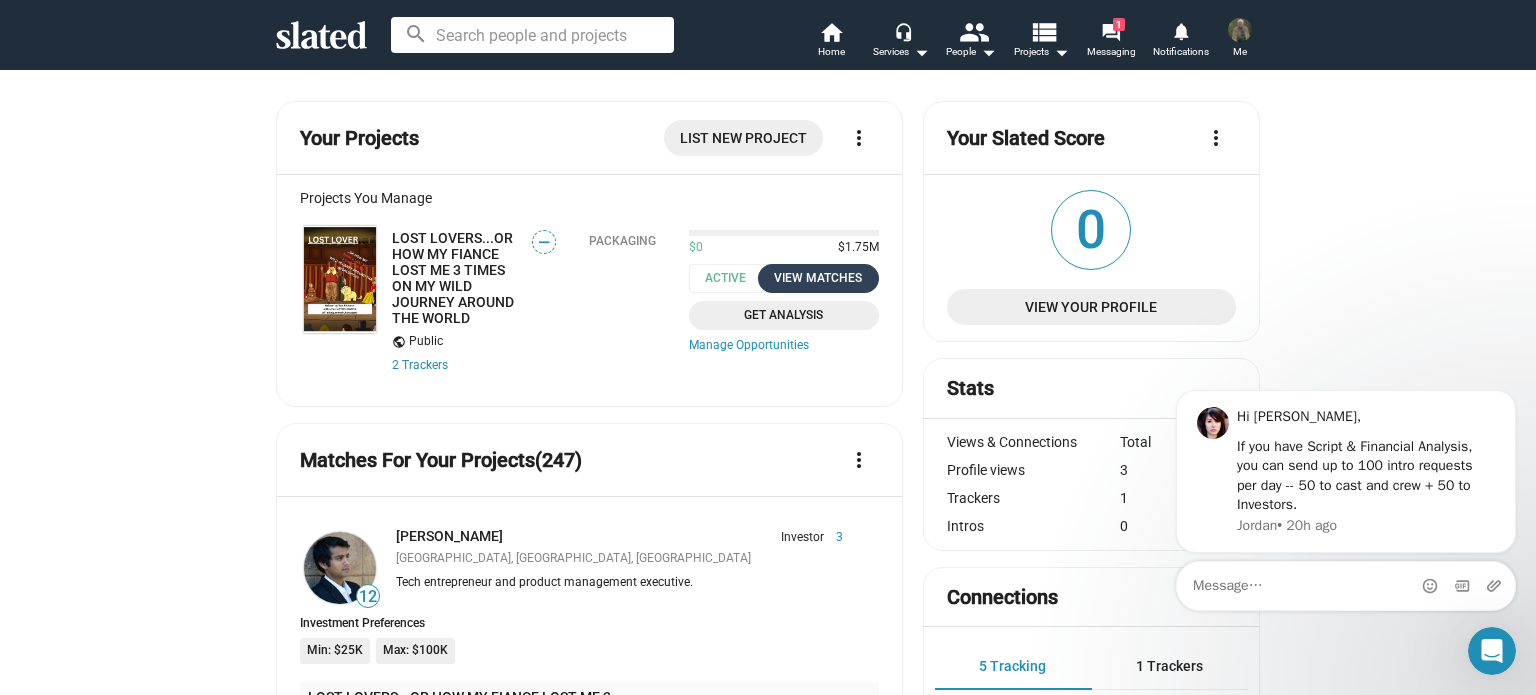 click on "View Matches" 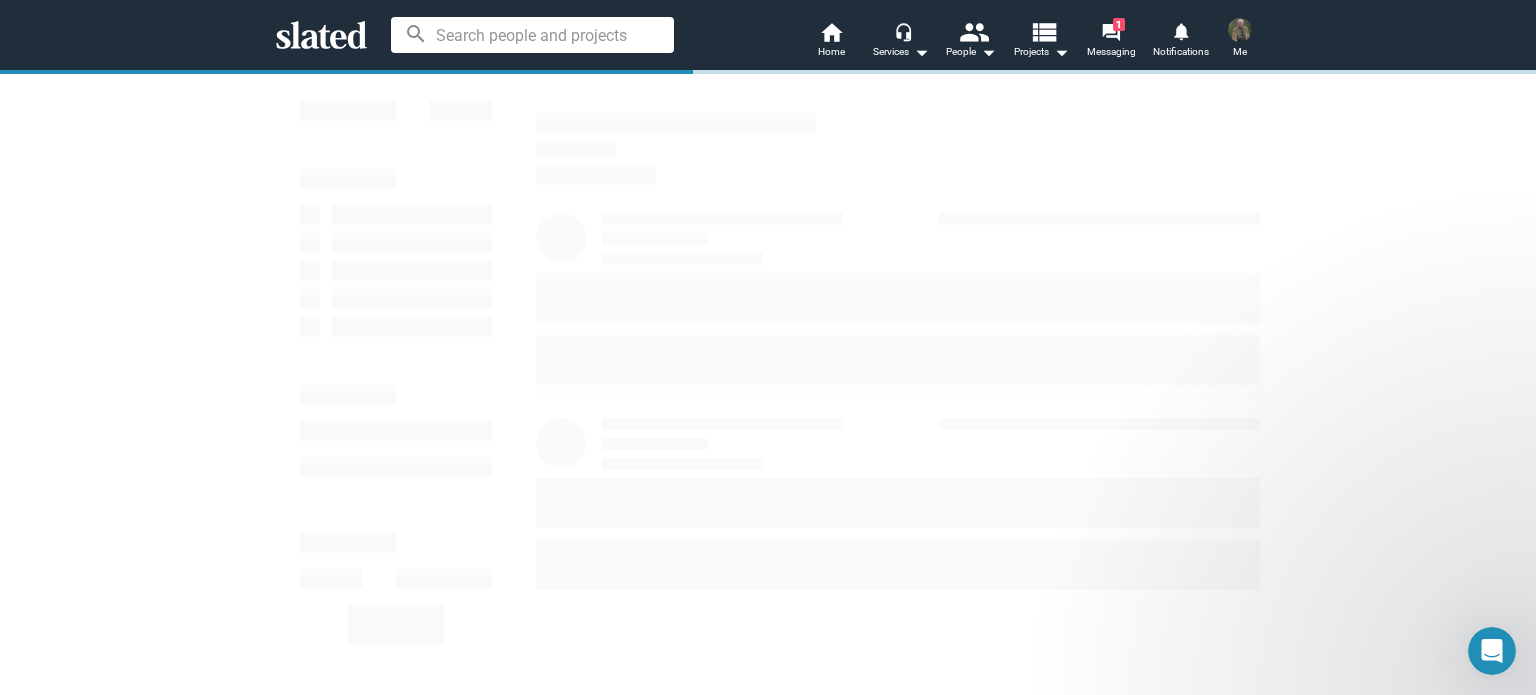 scroll, scrollTop: 0, scrollLeft: 0, axis: both 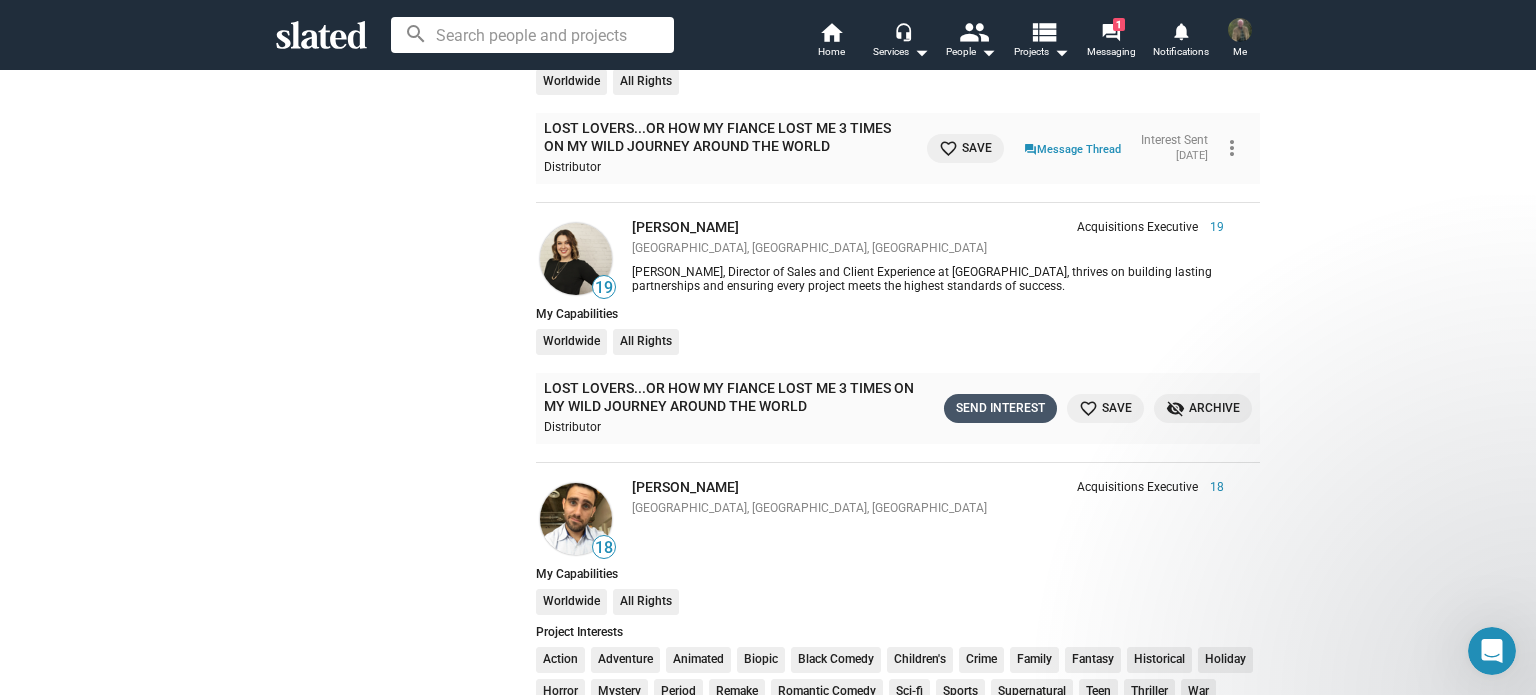 click on "Send Interest" 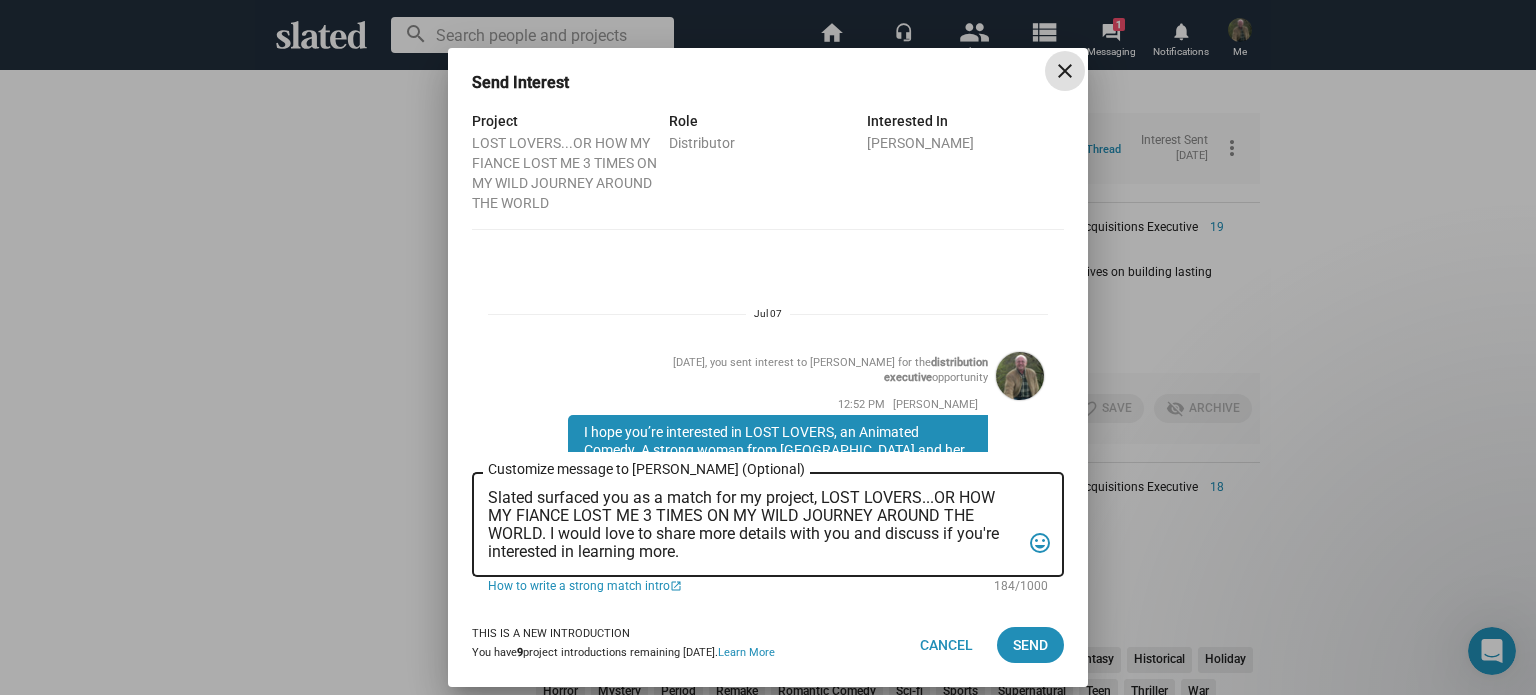 scroll, scrollTop: 336, scrollLeft: 0, axis: vertical 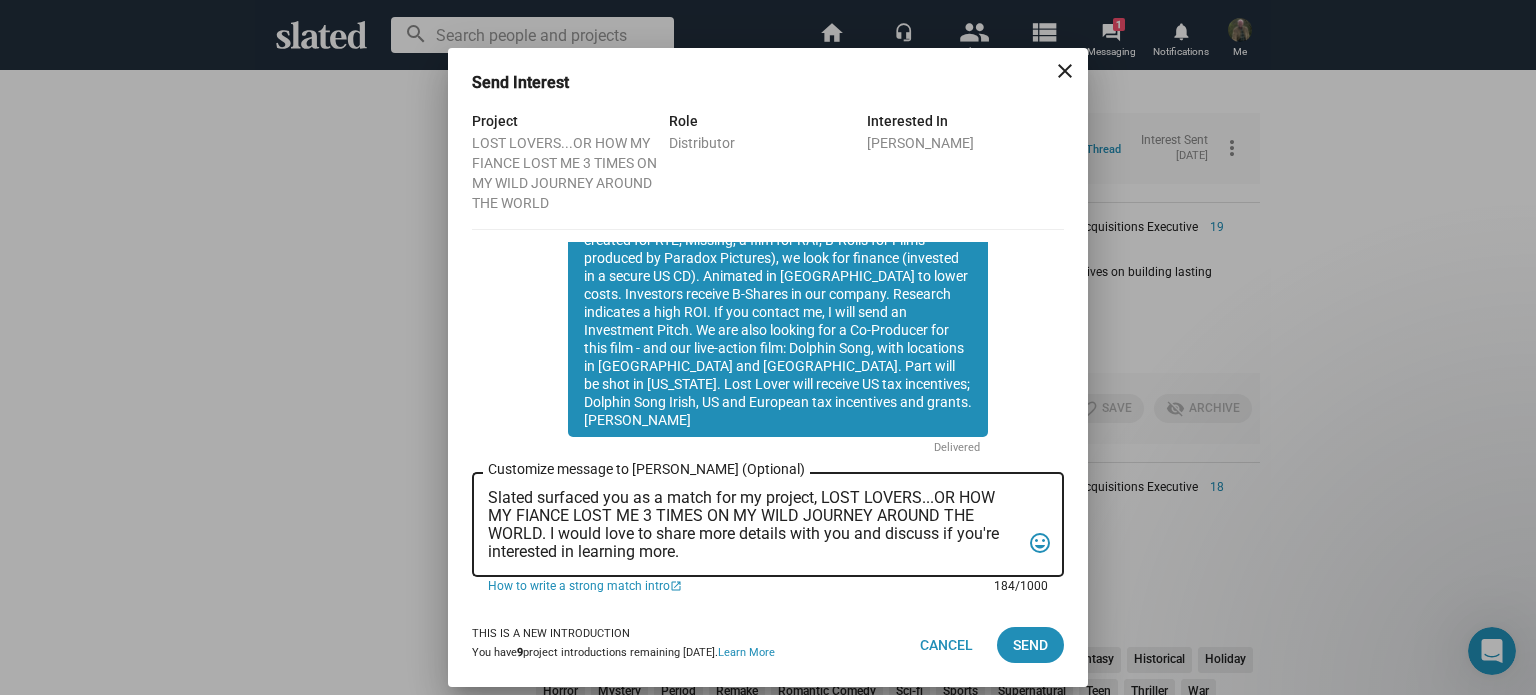 drag, startPoint x: 684, startPoint y: 553, endPoint x: 478, endPoint y: 496, distance: 213.7405 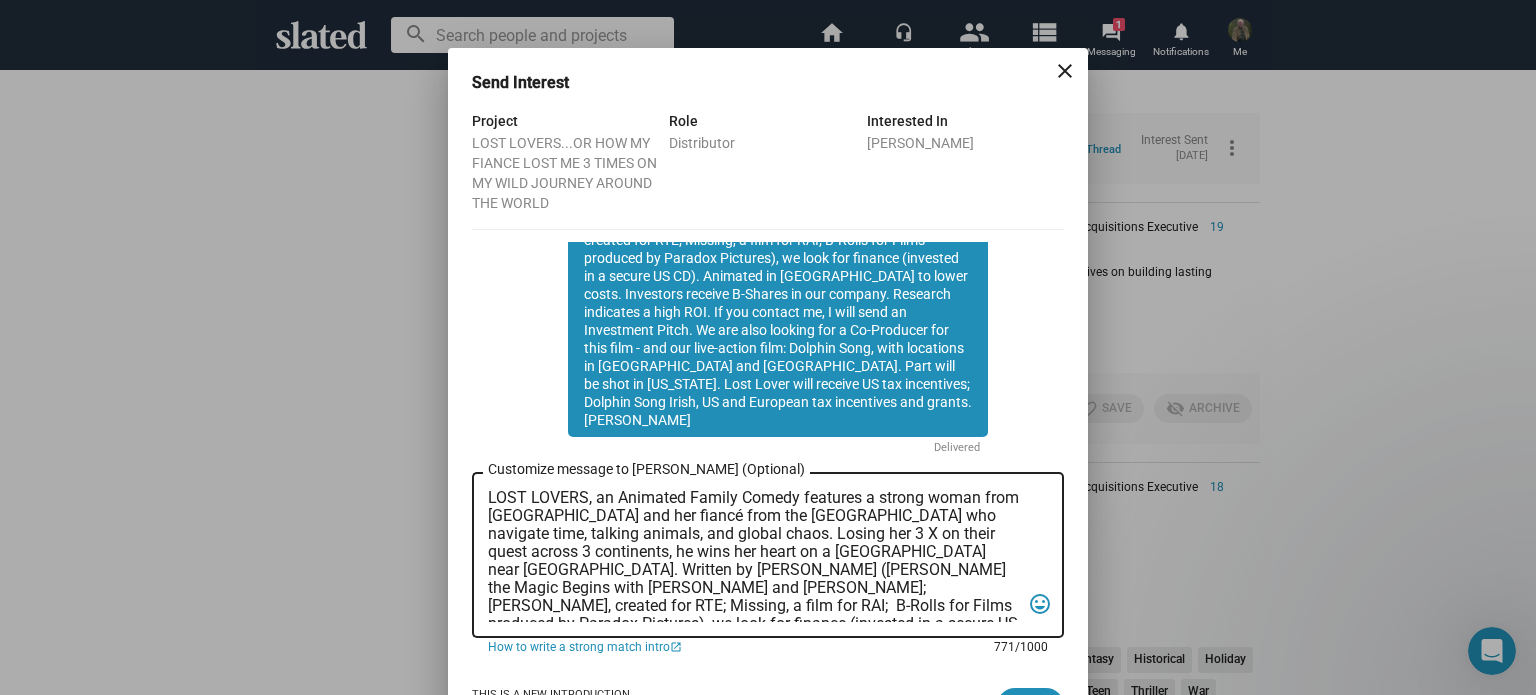 scroll, scrollTop: 120, scrollLeft: 0, axis: vertical 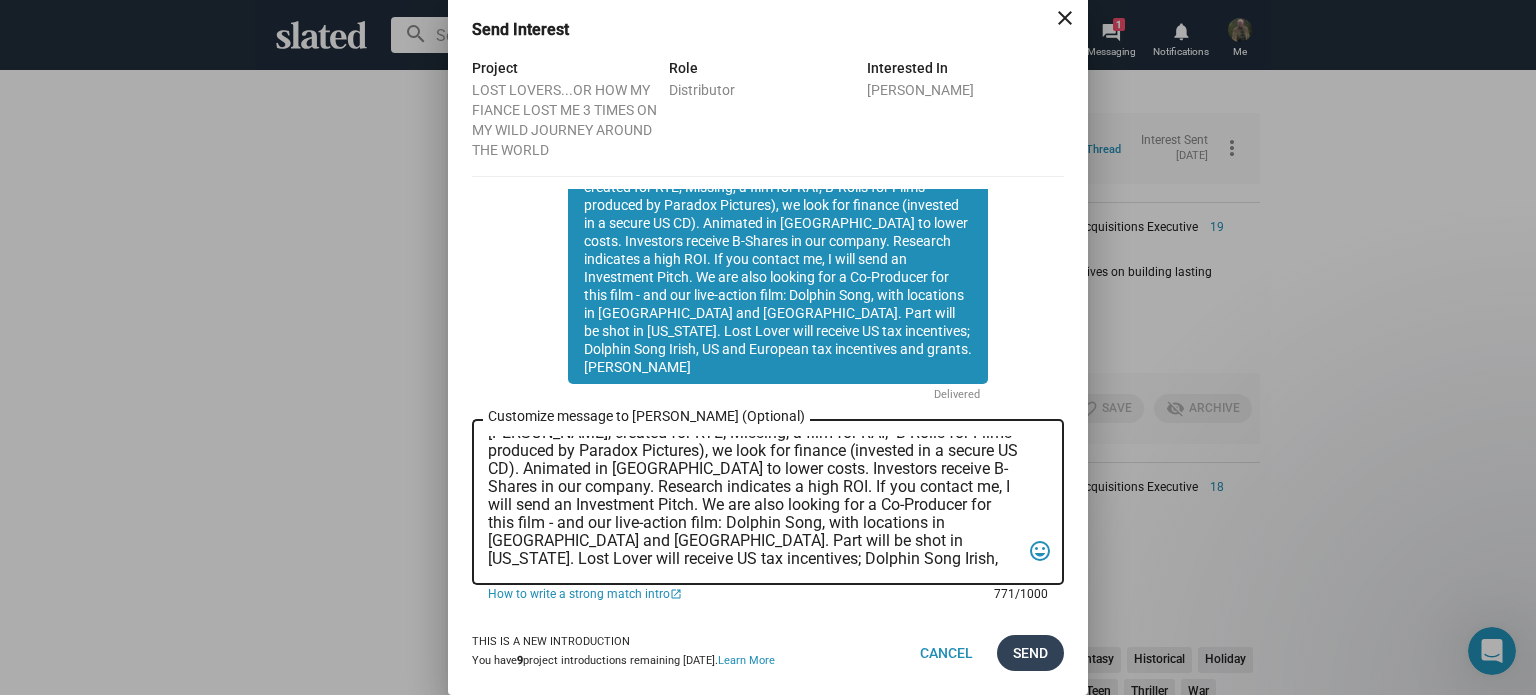 type on "LOST LOVERS, an Animated Family Comedy features a strong woman from [GEOGRAPHIC_DATA] and her fiancé from the [GEOGRAPHIC_DATA] who navigate time, talking animals, and global chaos. Losing her 3 X on their quest across 3 continents, he wins her heart on a [GEOGRAPHIC_DATA] near [GEOGRAPHIC_DATA]. Written by [PERSON_NAME] ([PERSON_NAME] the Magic Begins with [PERSON_NAME] and [PERSON_NAME]; [PERSON_NAME], created for RTE; Missing, a film for RAI;  B-Rolls for Films produced by Paradox Pictures), we look for finance (invested in a secure US CD). Animated in [GEOGRAPHIC_DATA] to lower costs. Investors receive B-Shares in our company. Research indicates a high ROI. If you contact me, I will send an Investment Pitch. We are also looking for a Co-Producer for this film - and our live-action film: Dolphin Song, with locations in [GEOGRAPHIC_DATA] and [GEOGRAPHIC_DATA]. Part will be shot in [US_STATE]. Lost Lover will receive US tax incentives; Dolphin Song Irish, US and European tax incentives and grants. [PERSON_NAME]" 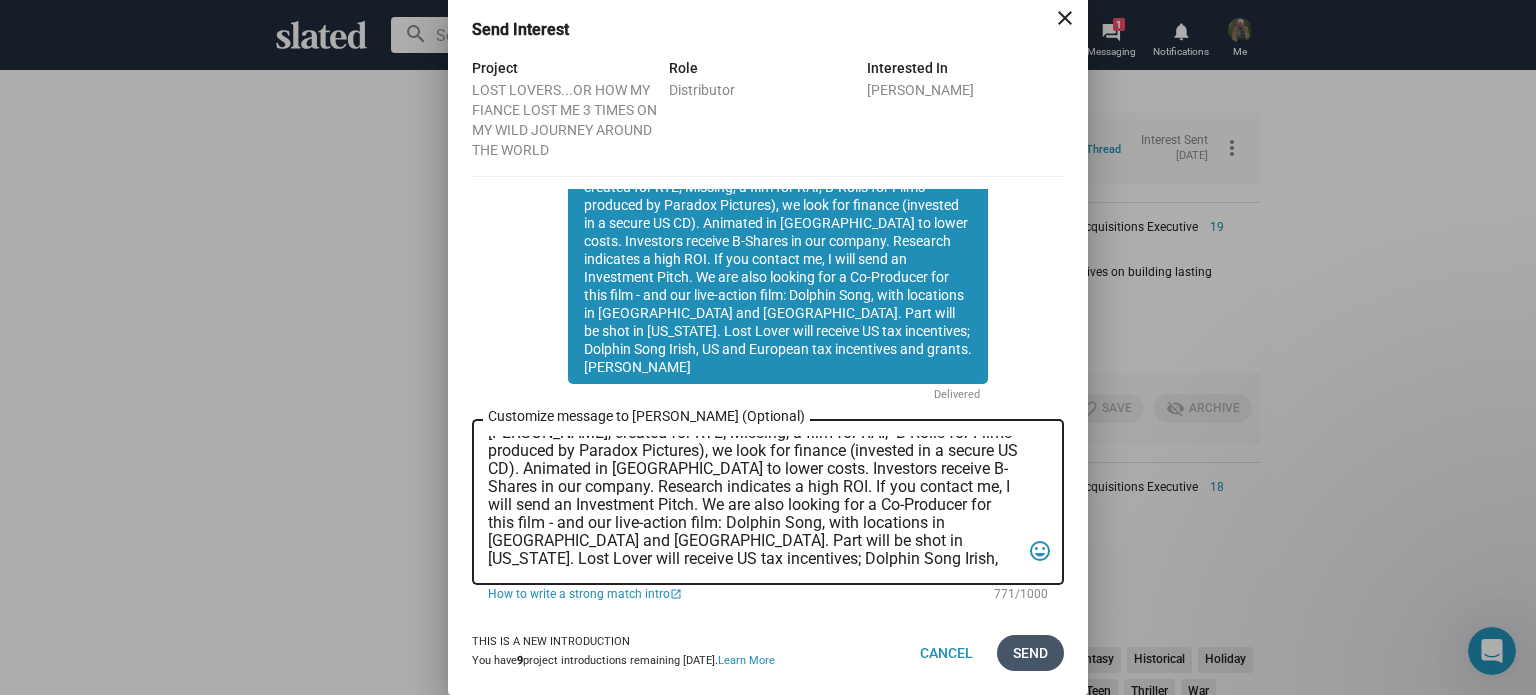 click on "Send" at bounding box center (1030, 653) 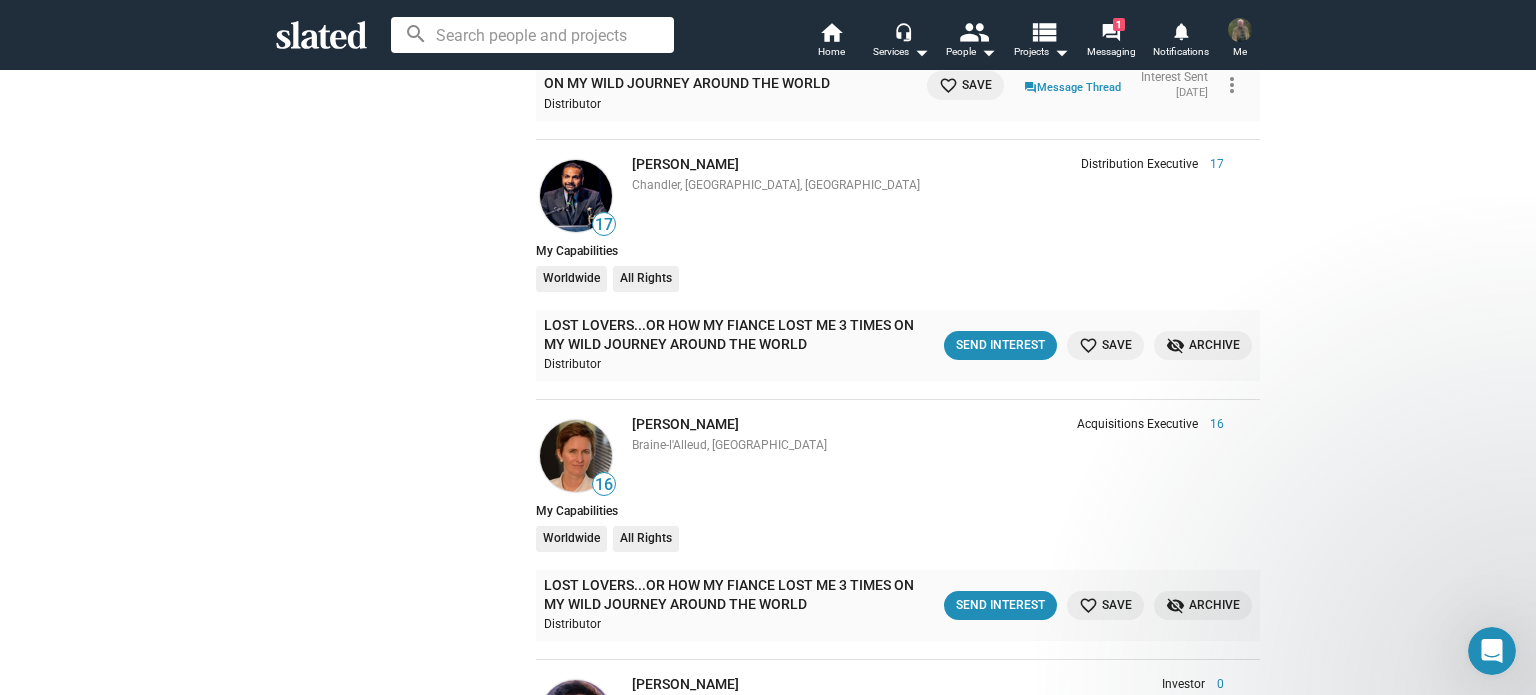 scroll, scrollTop: 6600, scrollLeft: 0, axis: vertical 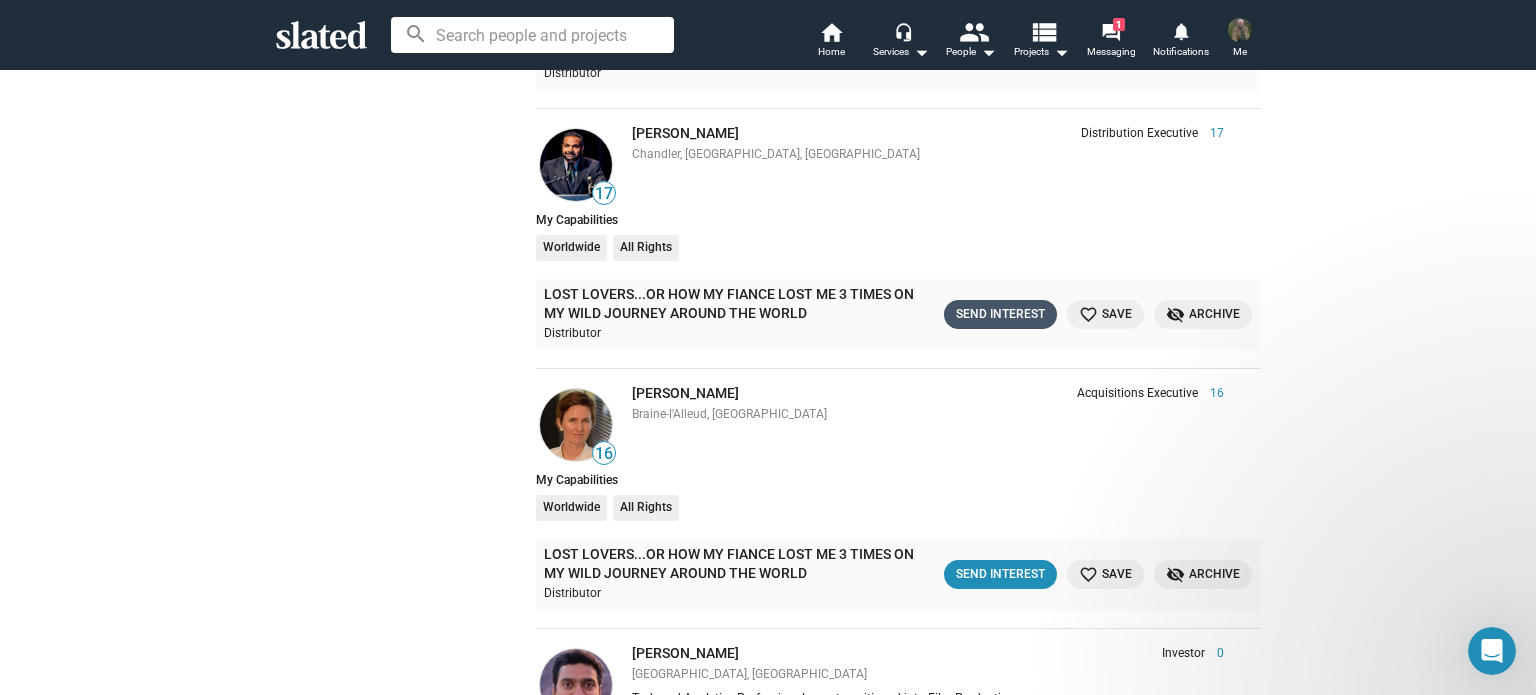 click on "Send Interest" 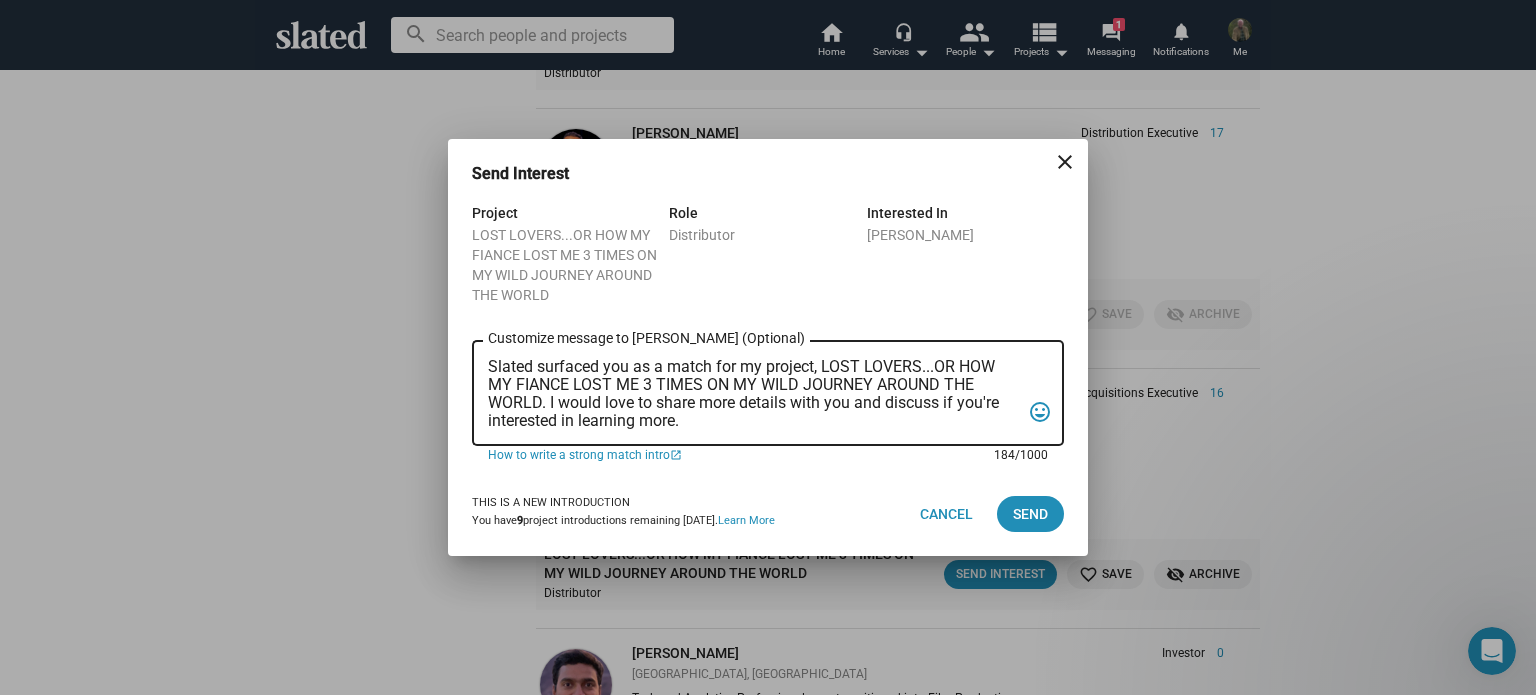 scroll, scrollTop: 0, scrollLeft: 0, axis: both 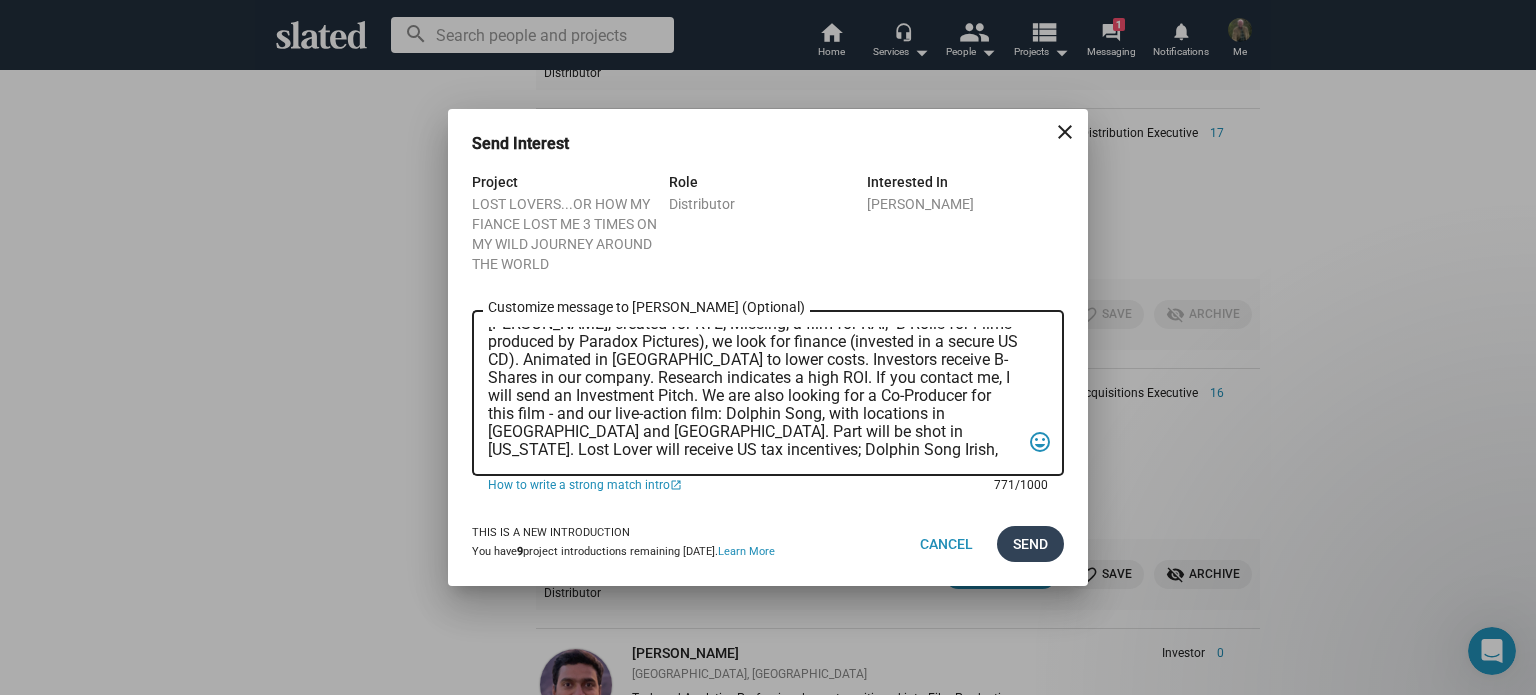 type on "LOST LOVERS, an Animated Family Comedy features a strong woman from [GEOGRAPHIC_DATA] and her fiancé from the [GEOGRAPHIC_DATA] who navigate time, talking animals, and global chaos. Losing her 3 X on their quest across 3 continents, he wins her heart on a [GEOGRAPHIC_DATA] near [GEOGRAPHIC_DATA]. Written by [PERSON_NAME] ([PERSON_NAME] the Magic Begins with [PERSON_NAME] and [PERSON_NAME]; [PERSON_NAME], created for RTE; Missing, a film for RAI;  B-Rolls for Films produced by Paradox Pictures), we look for finance (invested in a secure US CD). Animated in [GEOGRAPHIC_DATA] to lower costs. Investors receive B-Shares in our company. Research indicates a high ROI. If you contact me, I will send an Investment Pitch. We are also looking for a Co-Producer for this film - and our live-action film: Dolphin Song, with locations in [GEOGRAPHIC_DATA] and [GEOGRAPHIC_DATA]. Part will be shot in [US_STATE]. Lost Lover will receive US tax incentives; Dolphin Song Irish, US and European tax incentives and grants. [PERSON_NAME]" 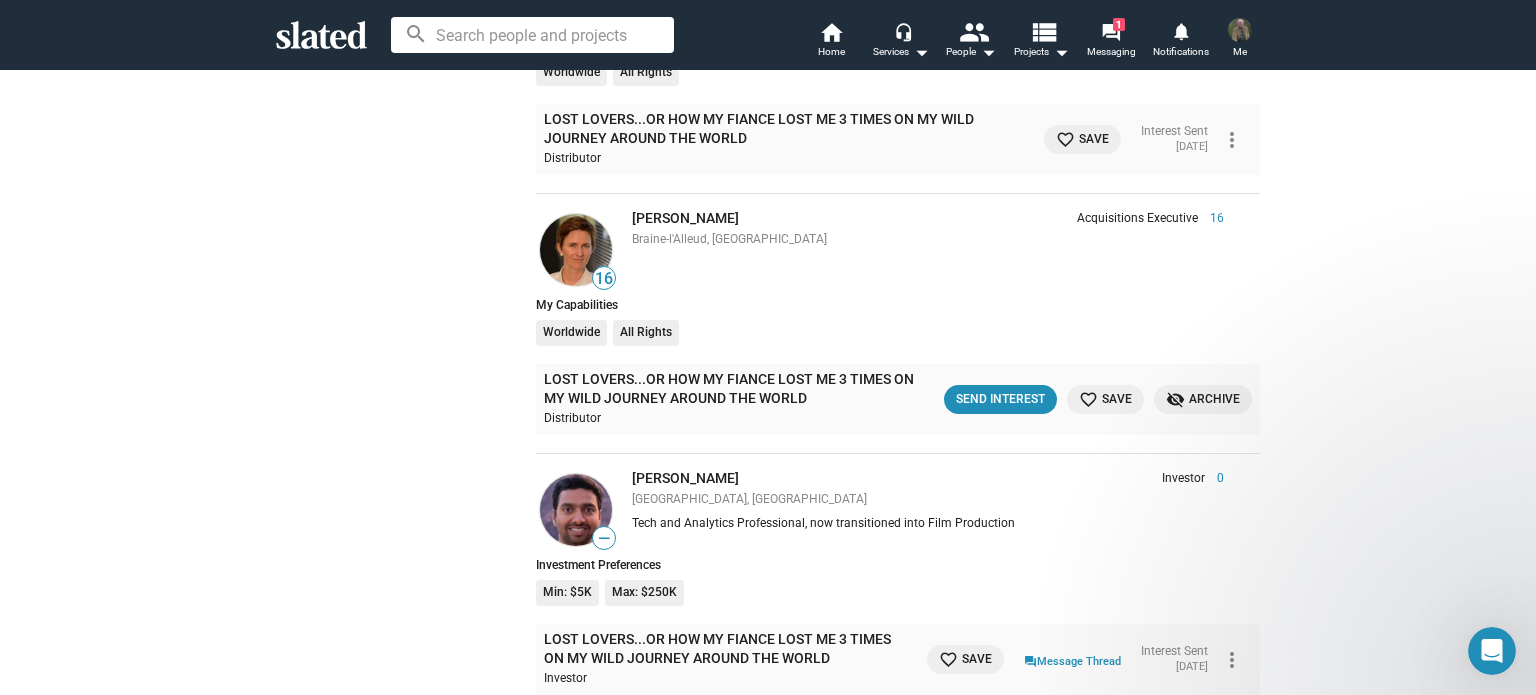 scroll, scrollTop: 6800, scrollLeft: 0, axis: vertical 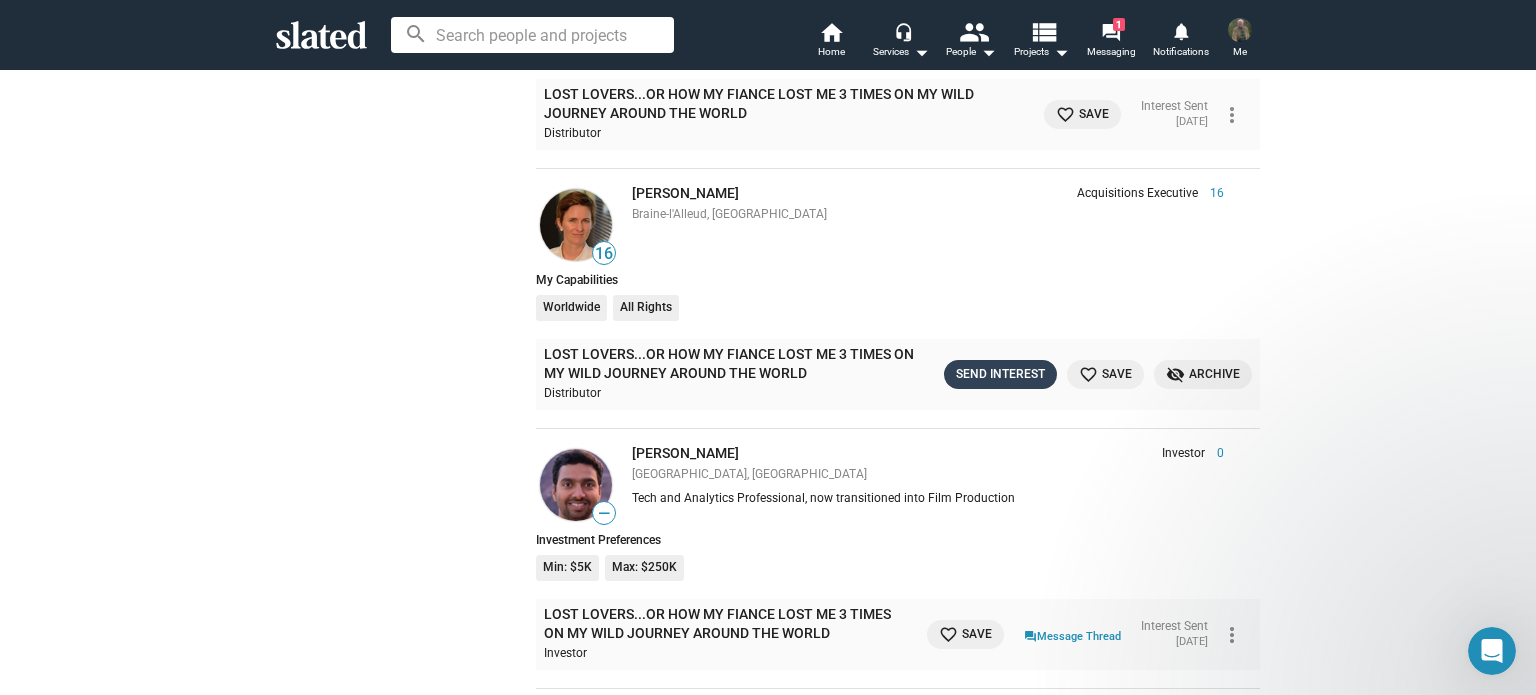 click on "Send Interest" 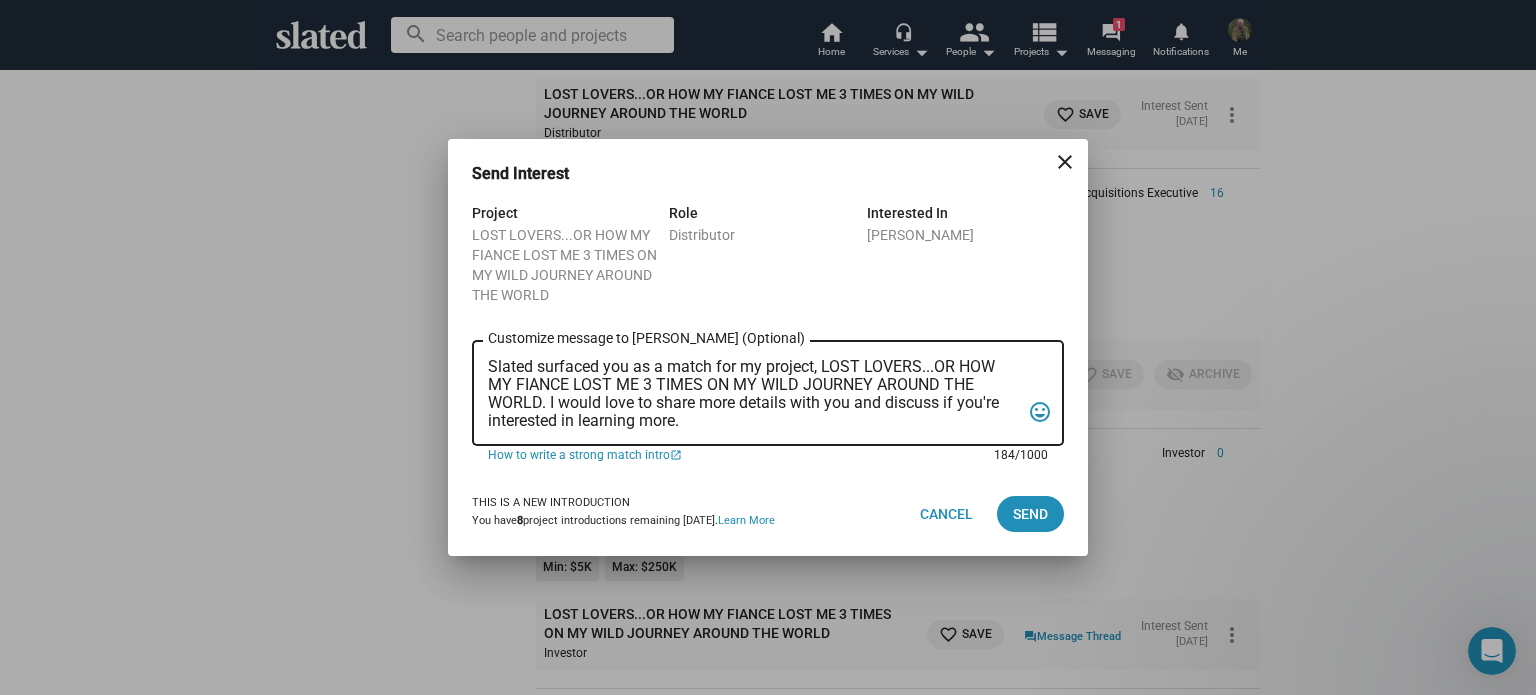 scroll, scrollTop: 0, scrollLeft: 0, axis: both 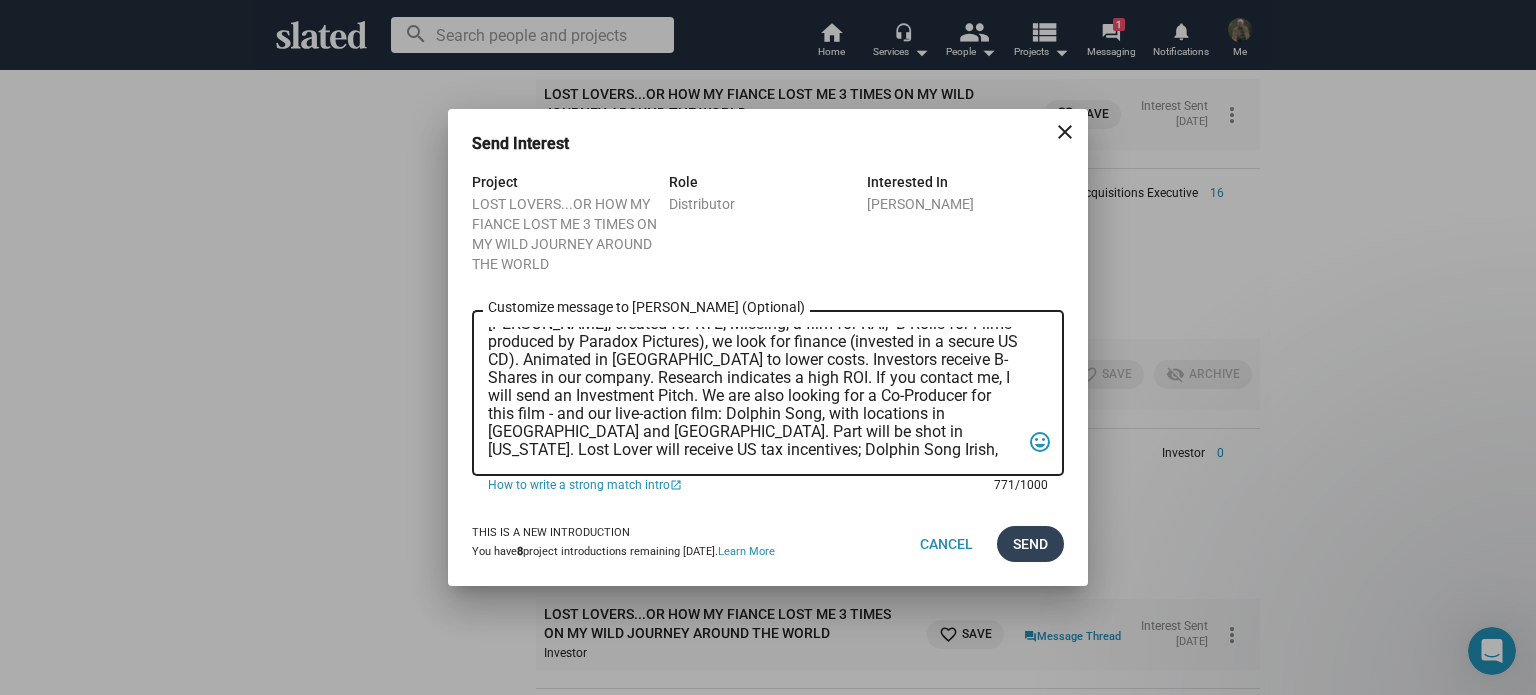 type on "LOST LOVERS, an Animated Family Comedy features a strong woman from [GEOGRAPHIC_DATA] and her fiancé from the [GEOGRAPHIC_DATA] who navigate time, talking animals, and global chaos. Losing her 3 X on their quest across 3 continents, he wins her heart on a [GEOGRAPHIC_DATA] near [GEOGRAPHIC_DATA]. Written by [PERSON_NAME] ([PERSON_NAME] the Magic Begins with [PERSON_NAME] and [PERSON_NAME]; [PERSON_NAME], created for RTE; Missing, a film for RAI;  B-Rolls for Films produced by Paradox Pictures), we look for finance (invested in a secure US CD). Animated in [GEOGRAPHIC_DATA] to lower costs. Investors receive B-Shares in our company. Research indicates a high ROI. If you contact me, I will send an Investment Pitch. We are also looking for a Co-Producer for this film - and our live-action film: Dolphin Song, with locations in [GEOGRAPHIC_DATA] and [GEOGRAPHIC_DATA]. Part will be shot in [US_STATE]. Lost Lover will receive US tax incentives; Dolphin Song Irish, US and European tax incentives and grants. [PERSON_NAME]" 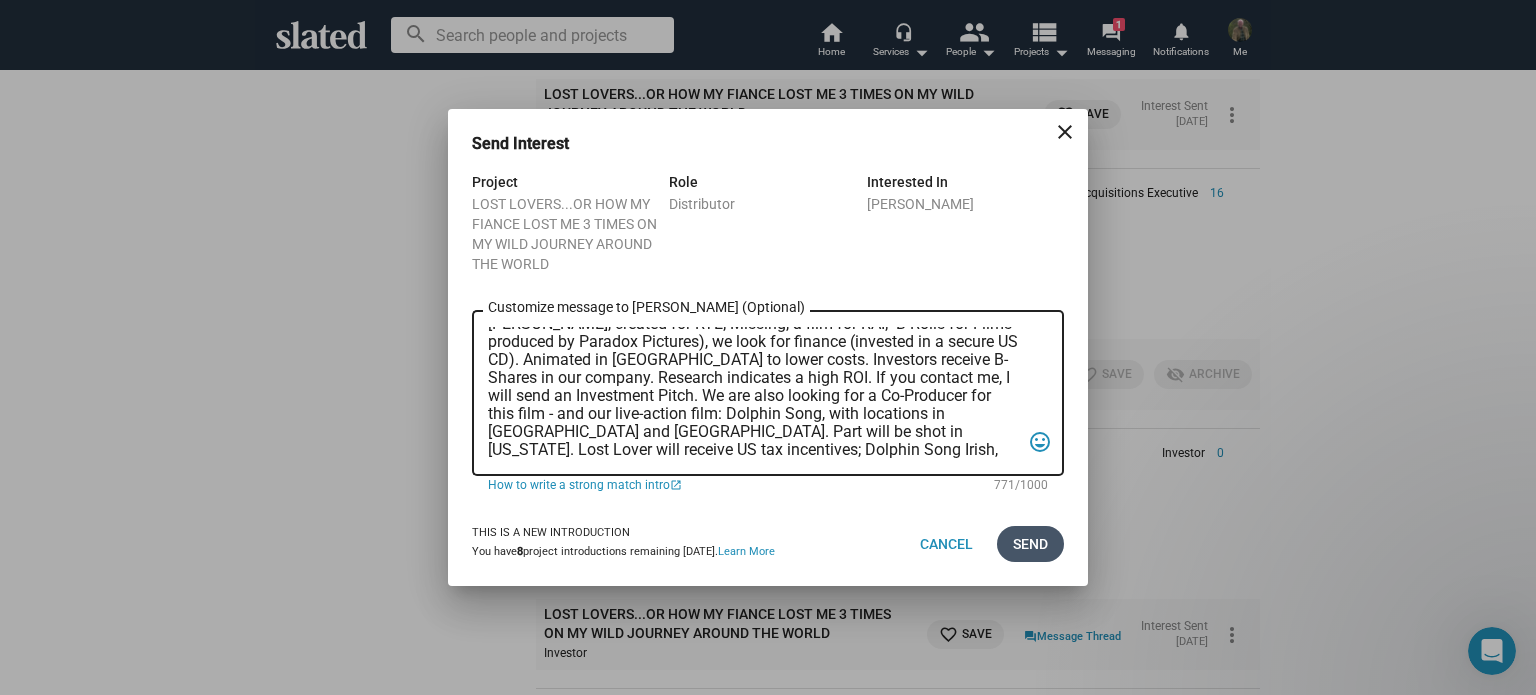 click on "Send" at bounding box center (1030, 544) 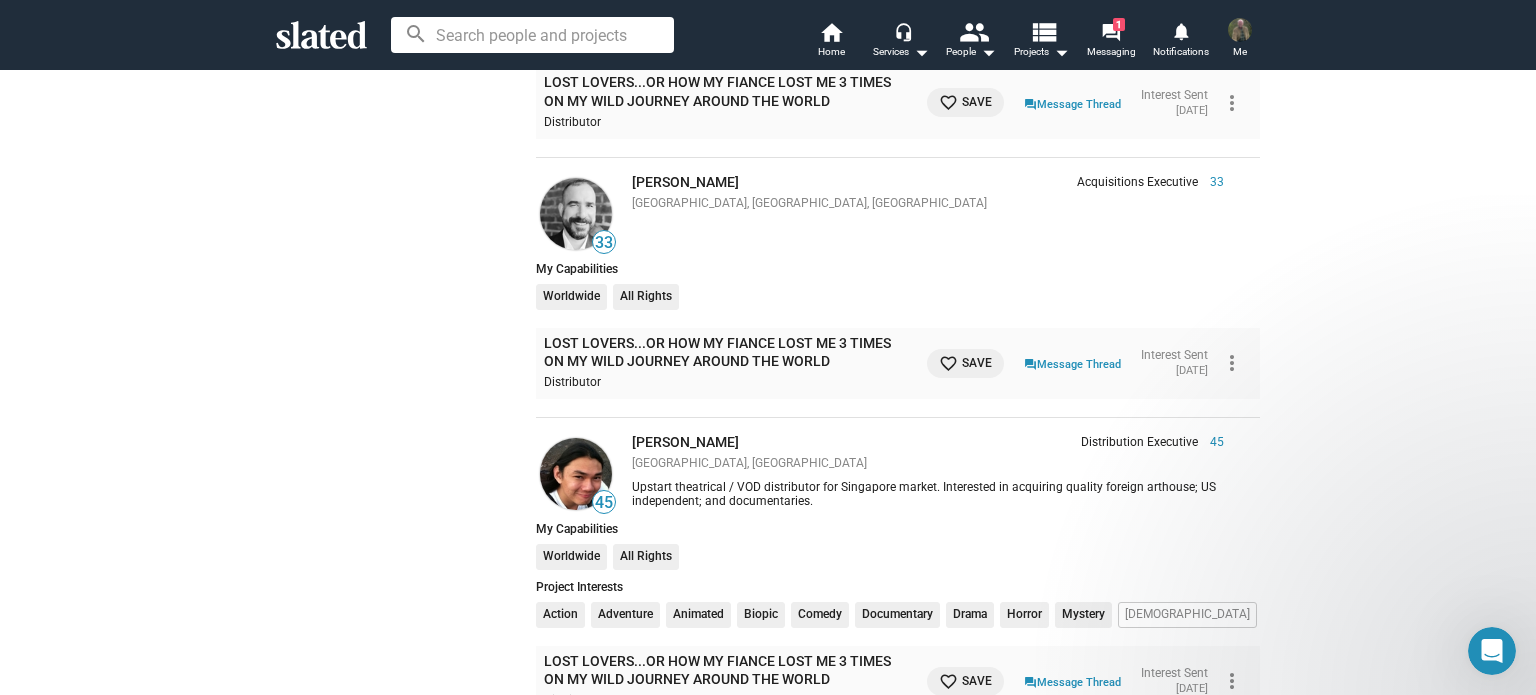 scroll, scrollTop: 1600, scrollLeft: 0, axis: vertical 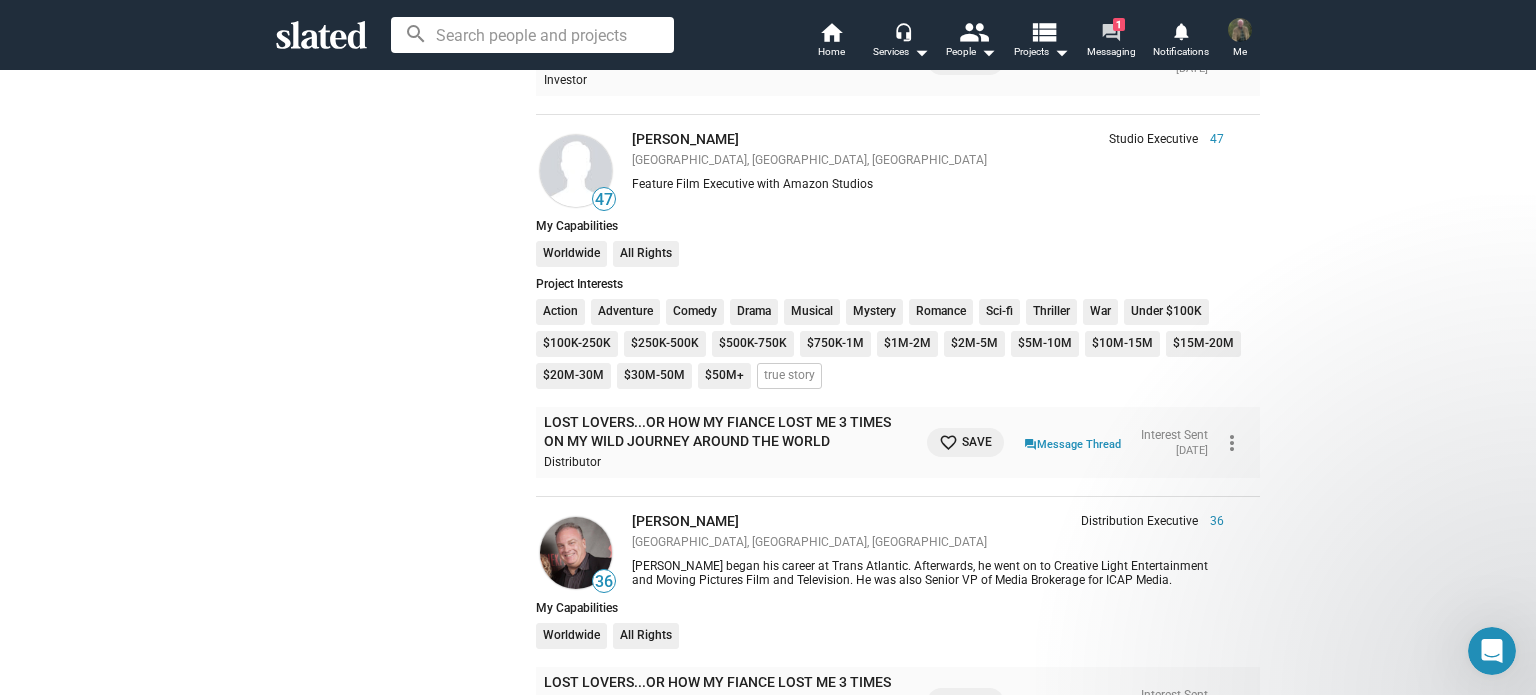 click on "forum" at bounding box center [1110, 31] 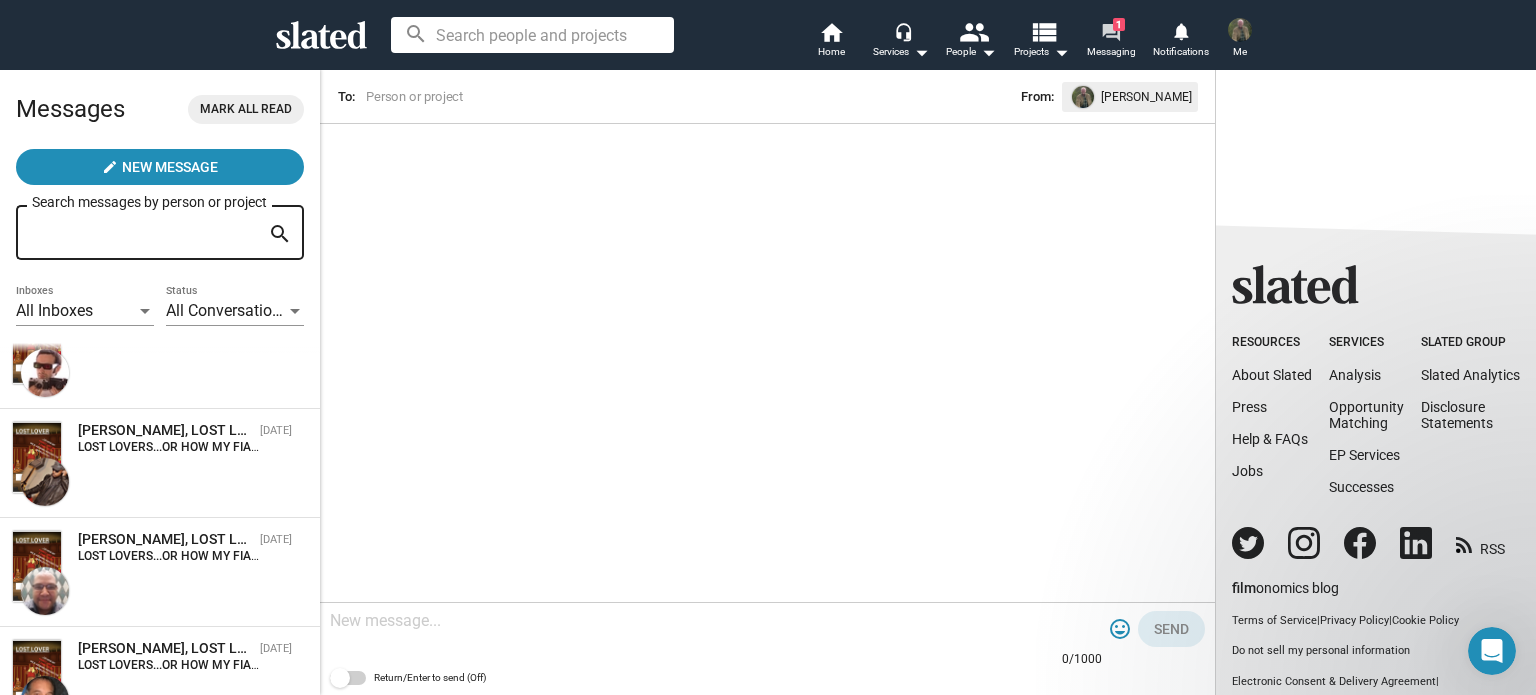 scroll, scrollTop: 197, scrollLeft: 0, axis: vertical 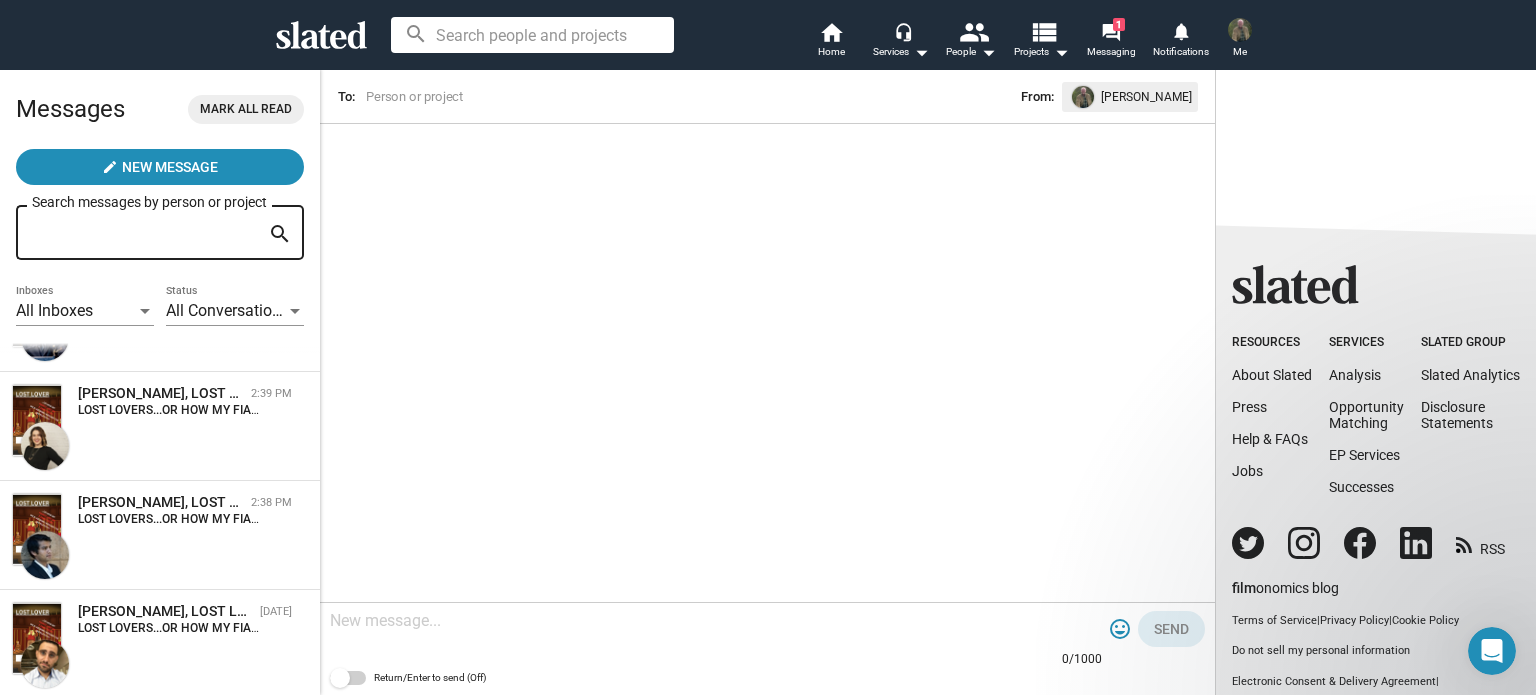 click on "To:" 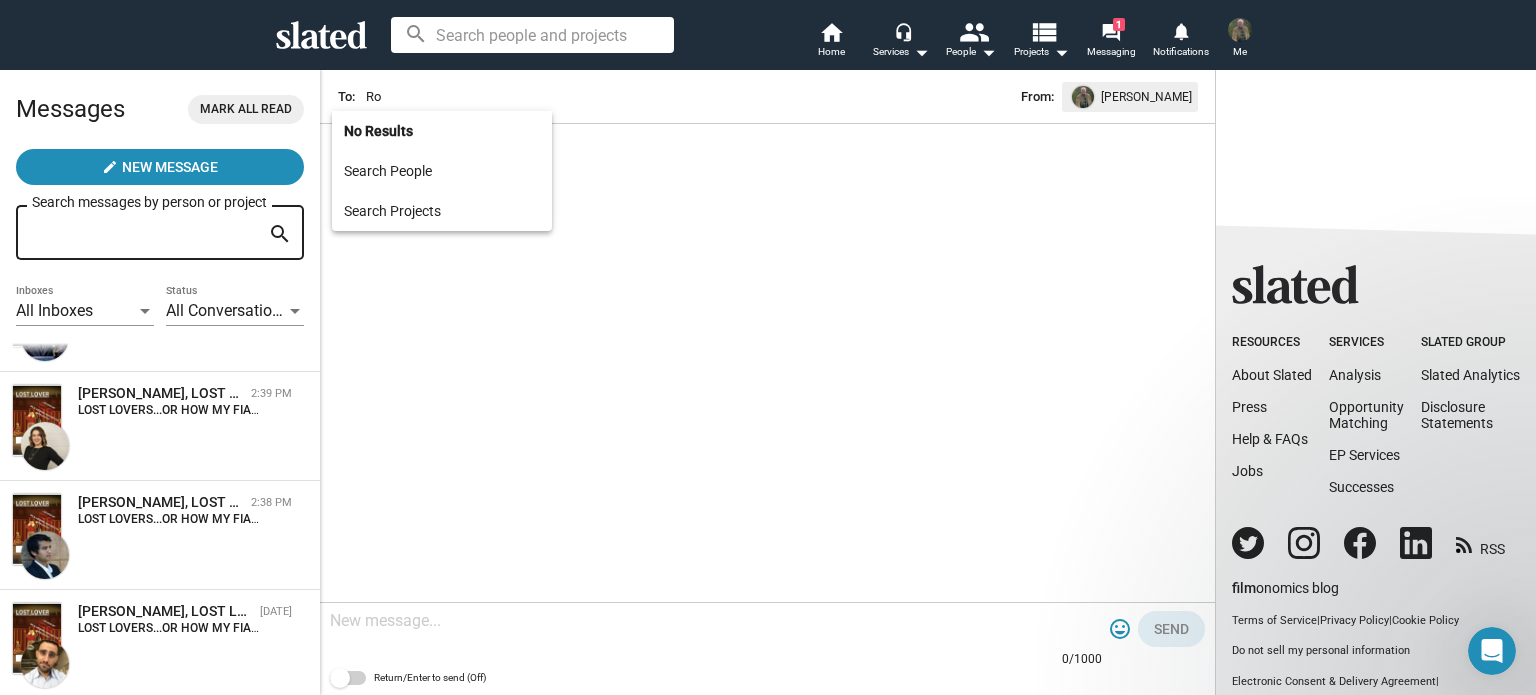type on "R" 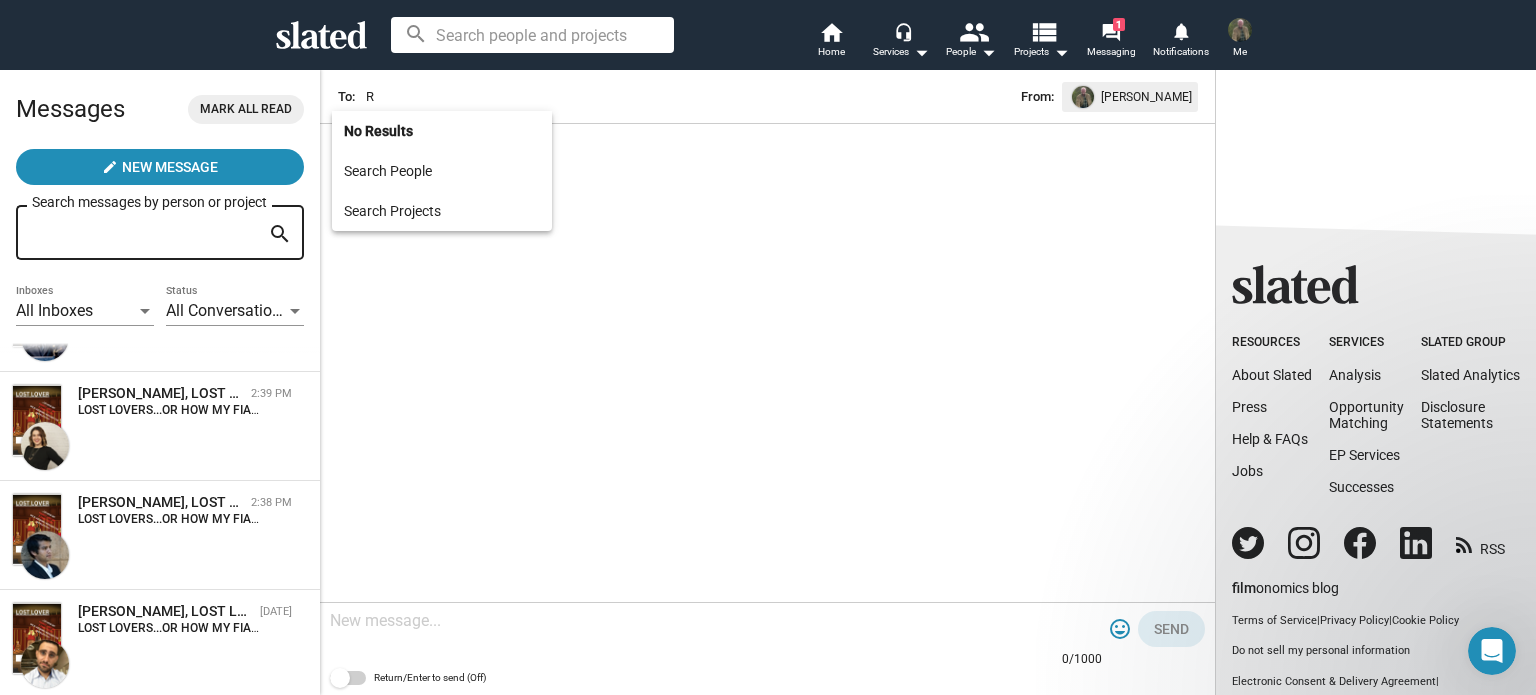 type 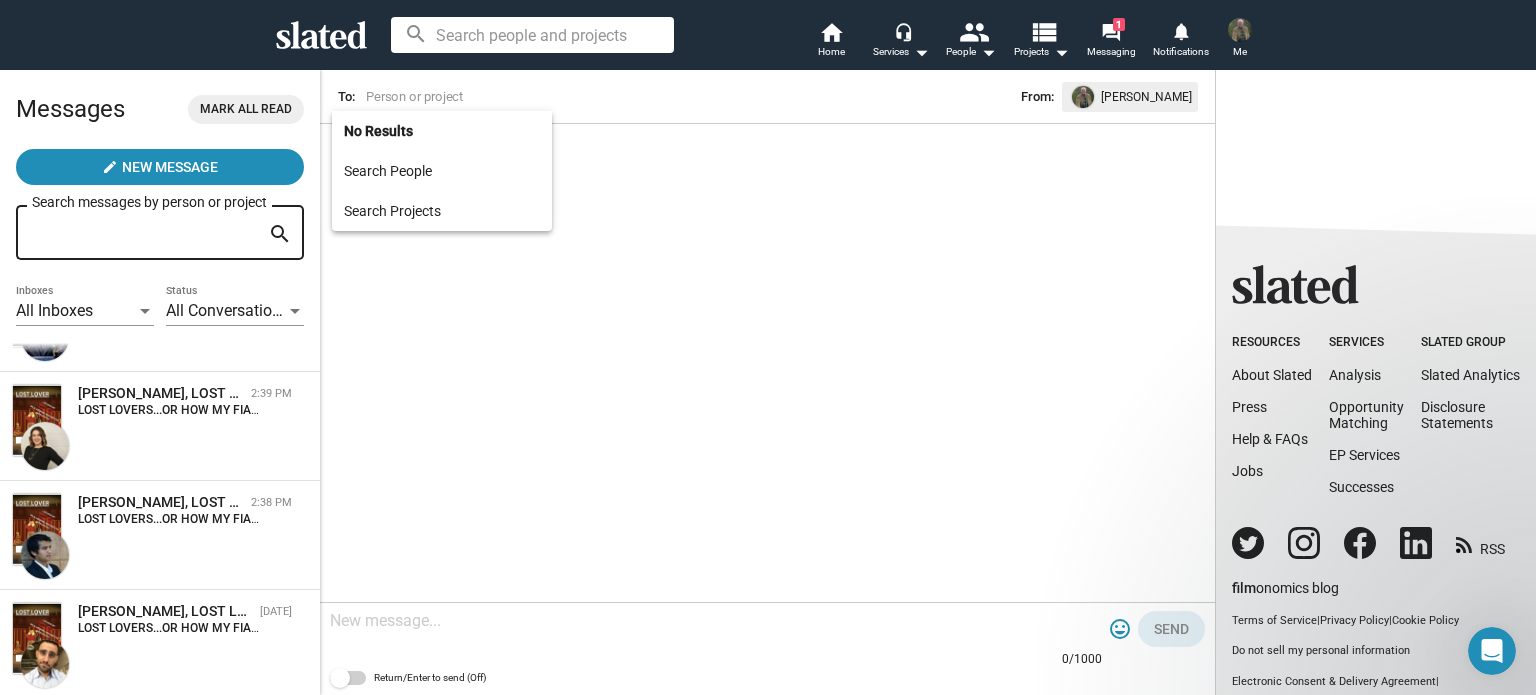 click on "arrow_back To:  From: [PERSON_NAME] 0/1000 tag_faces Send   Return/Enter to send (Off)" 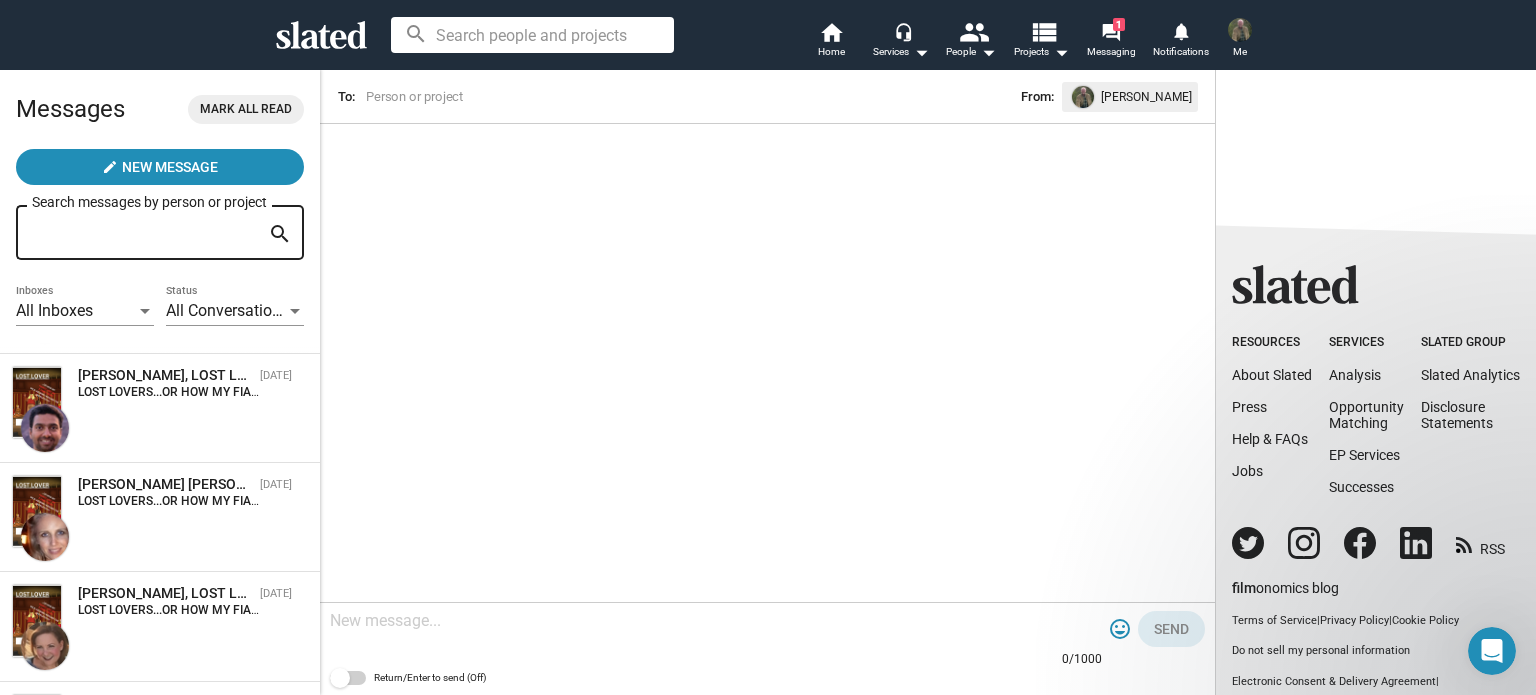 scroll, scrollTop: 1877, scrollLeft: 0, axis: vertical 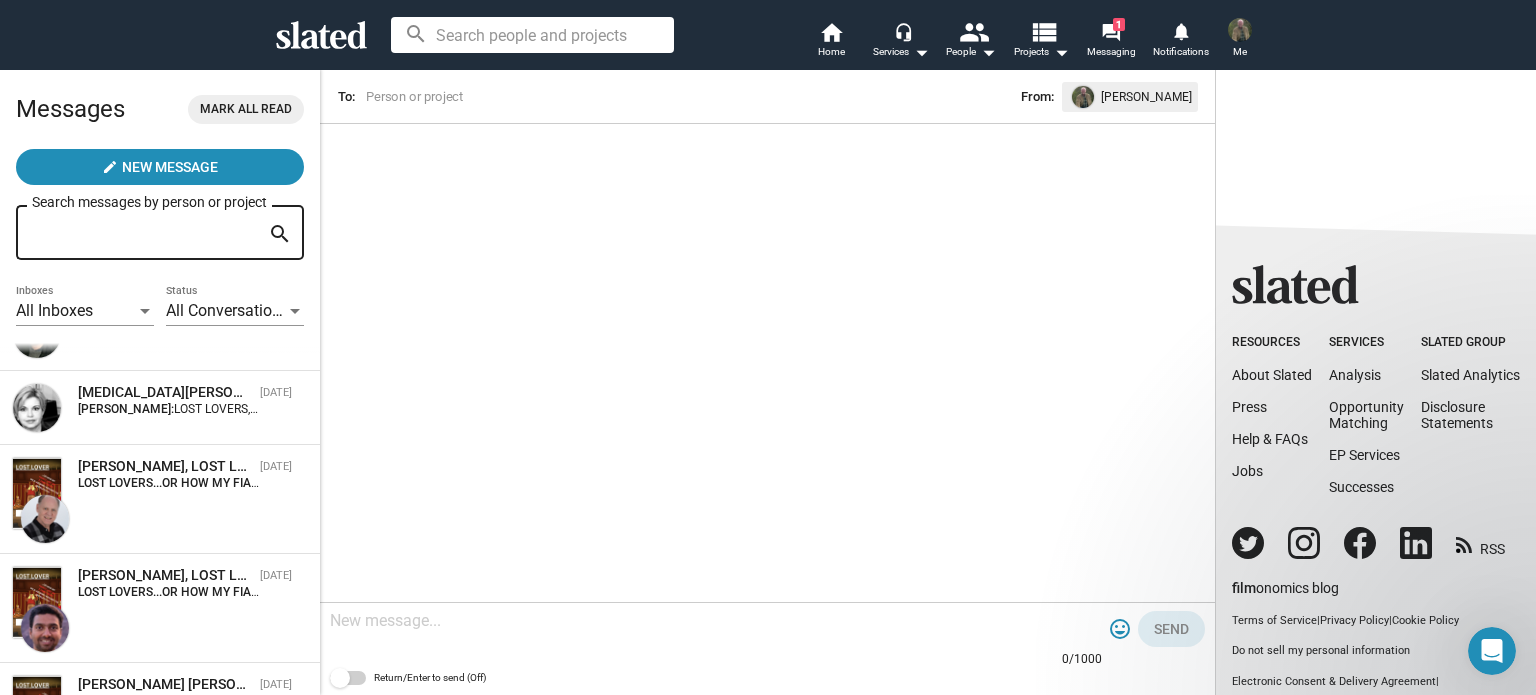 click on "Search messages by person or project" at bounding box center (157, 230) 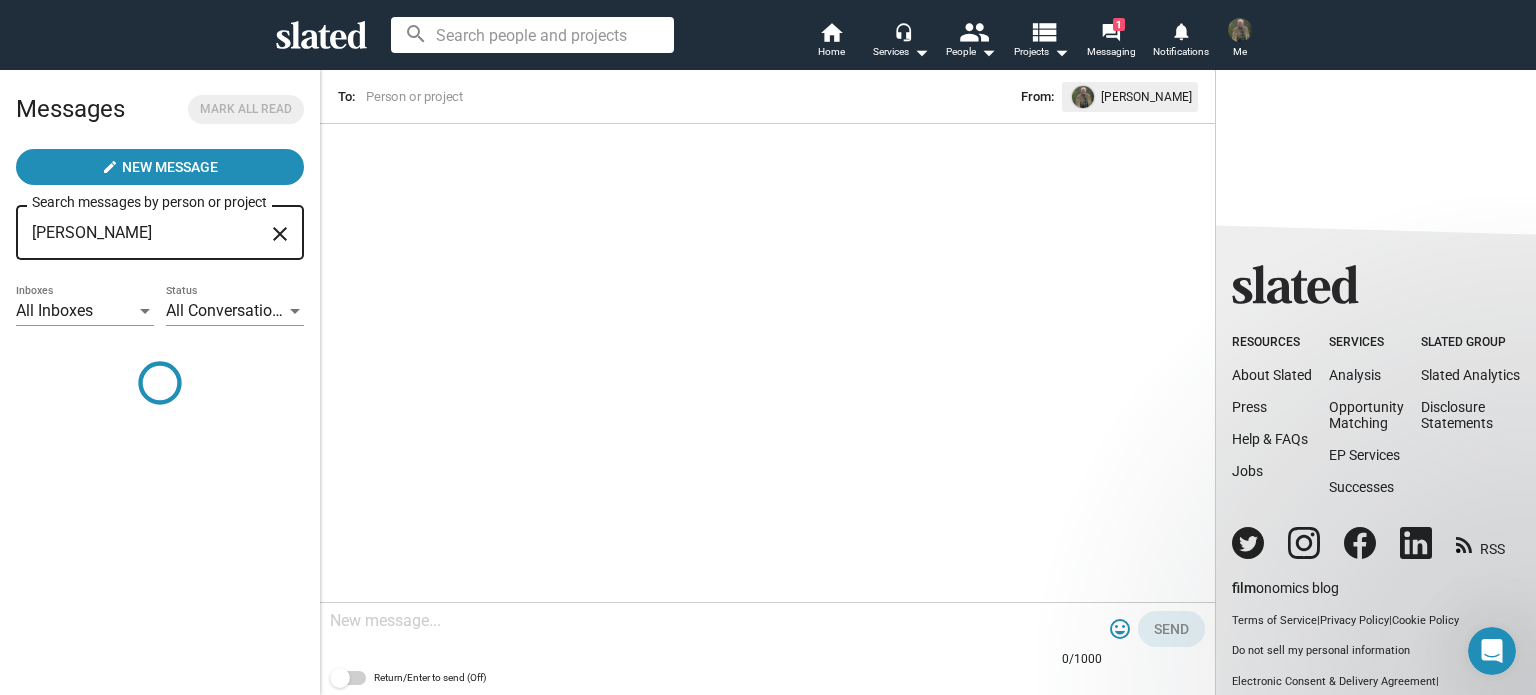 scroll, scrollTop: 0, scrollLeft: 0, axis: both 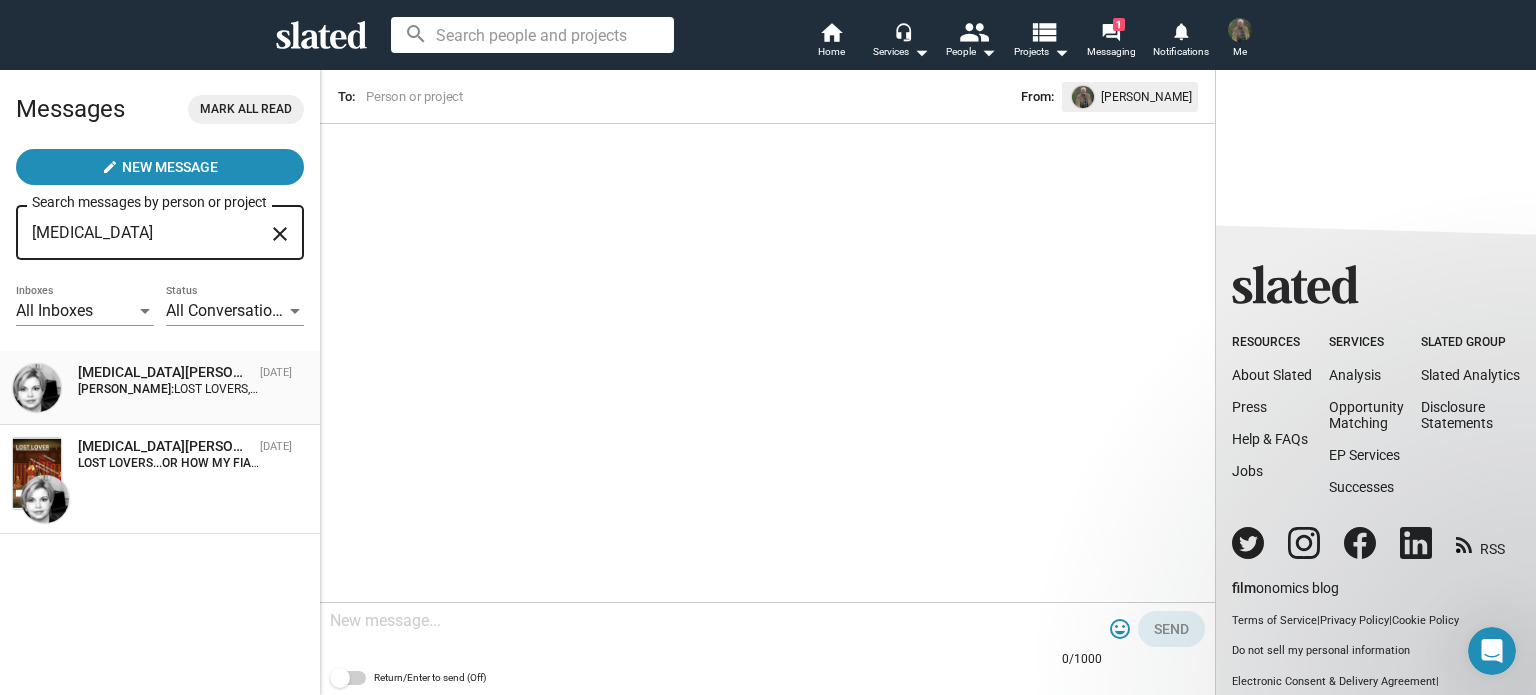 type on "[MEDICAL_DATA]" 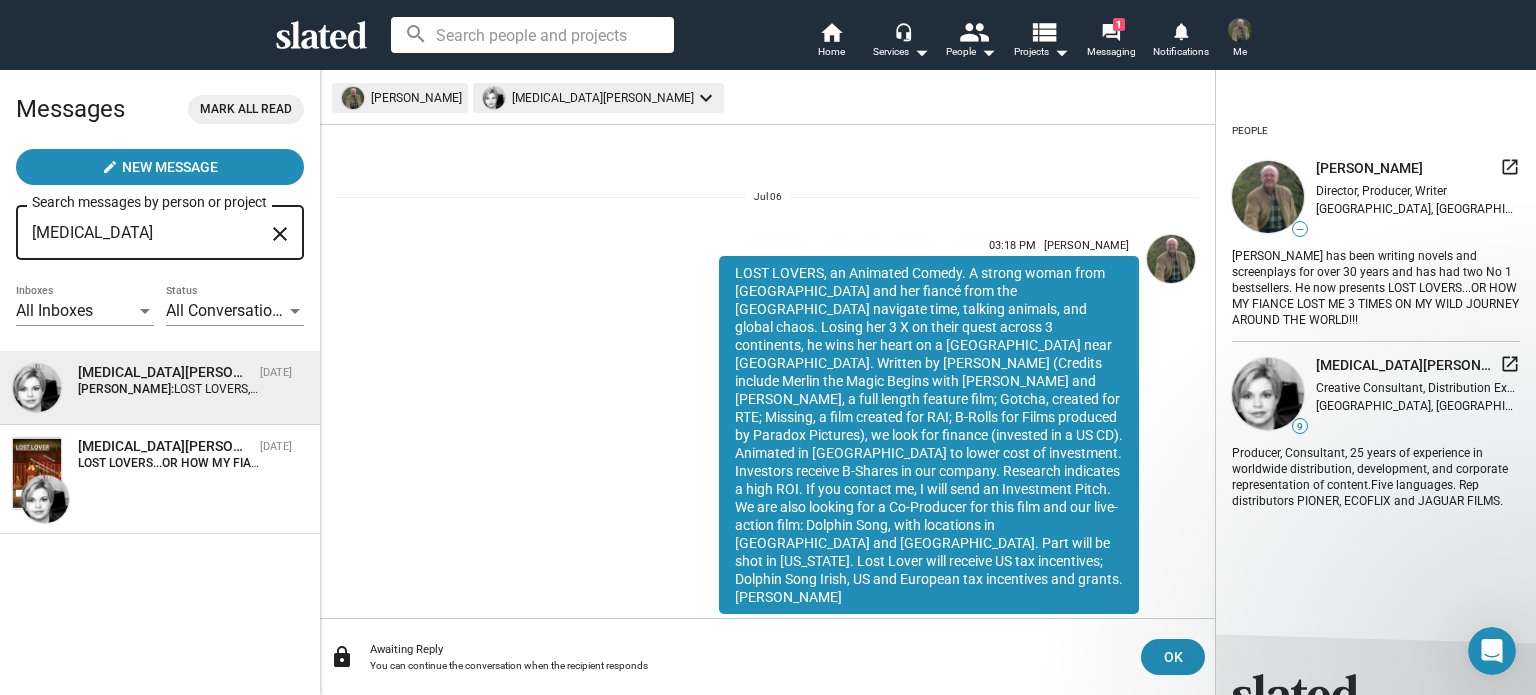 scroll, scrollTop: 30, scrollLeft: 0, axis: vertical 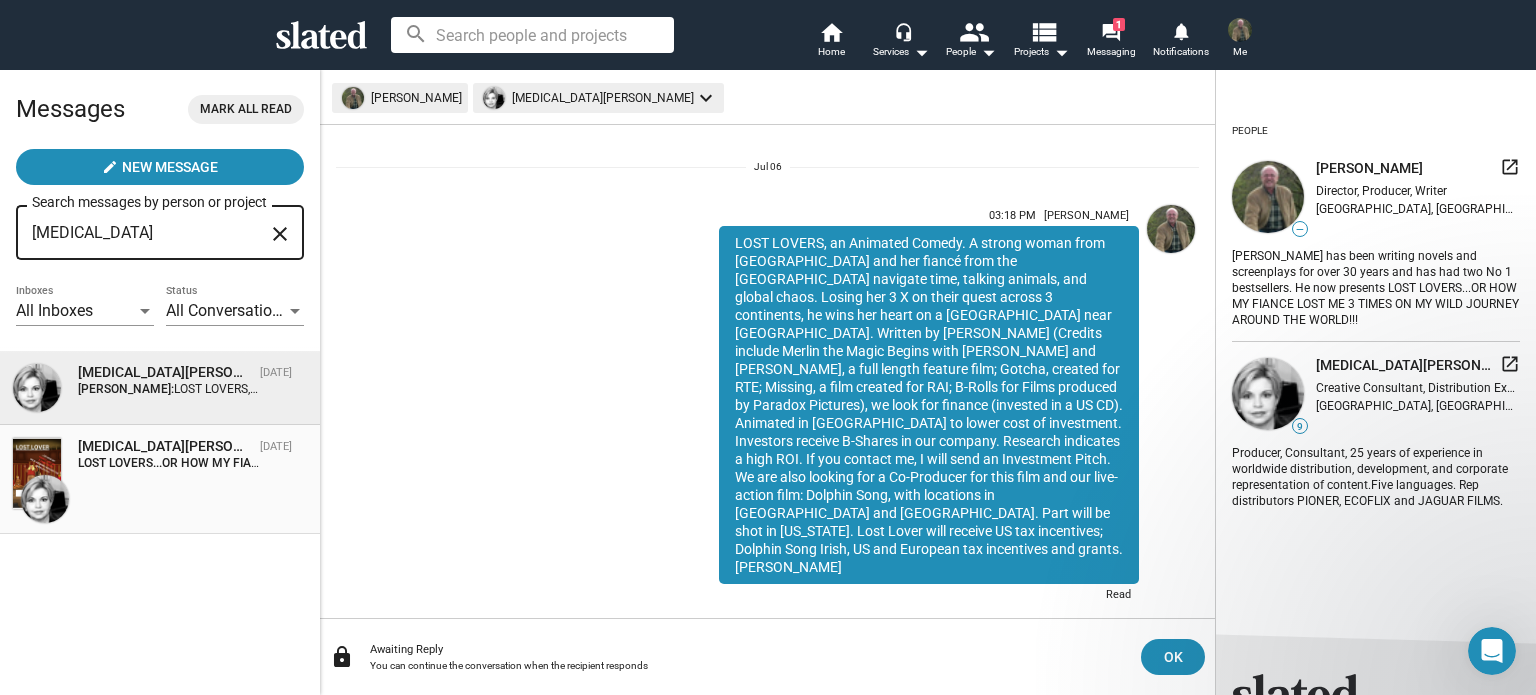 click on "[MEDICAL_DATA][PERSON_NAME], LOST LOVERS...OR HOW MY FIANCE LOST ME 3 TIMES ON MY WILD JOURNEY AROUND THE WORLD" at bounding box center (165, 446) 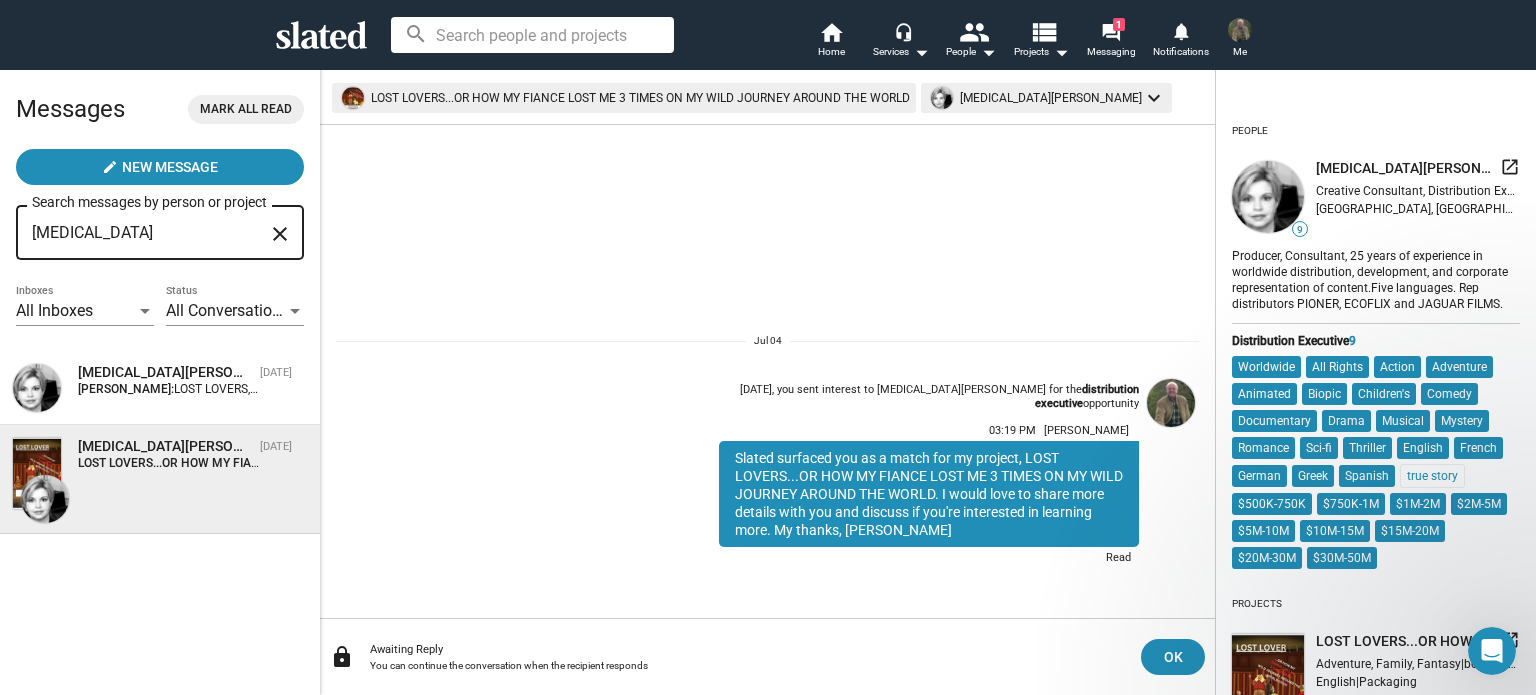 click on "close" at bounding box center (280, 234) 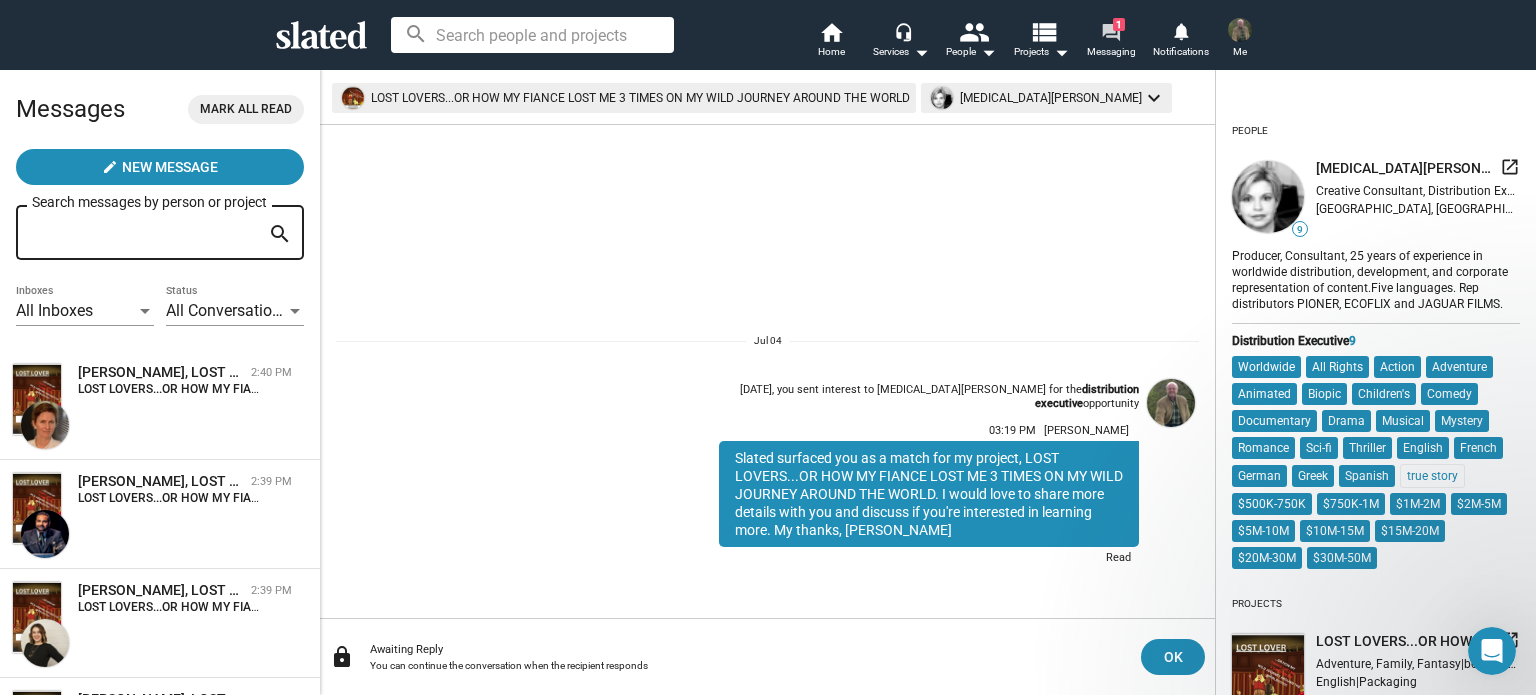 click on "forum" at bounding box center (1110, 31) 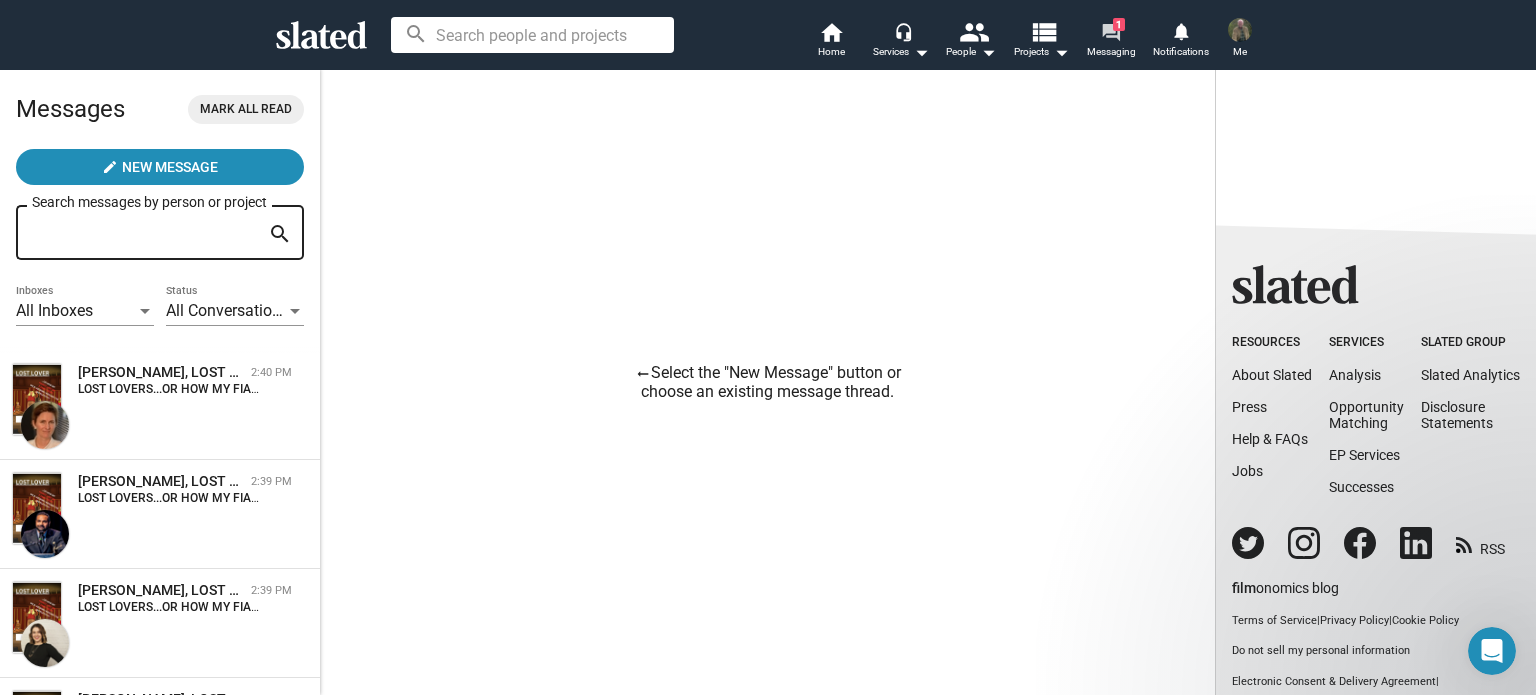 click on "forum" at bounding box center [1110, 31] 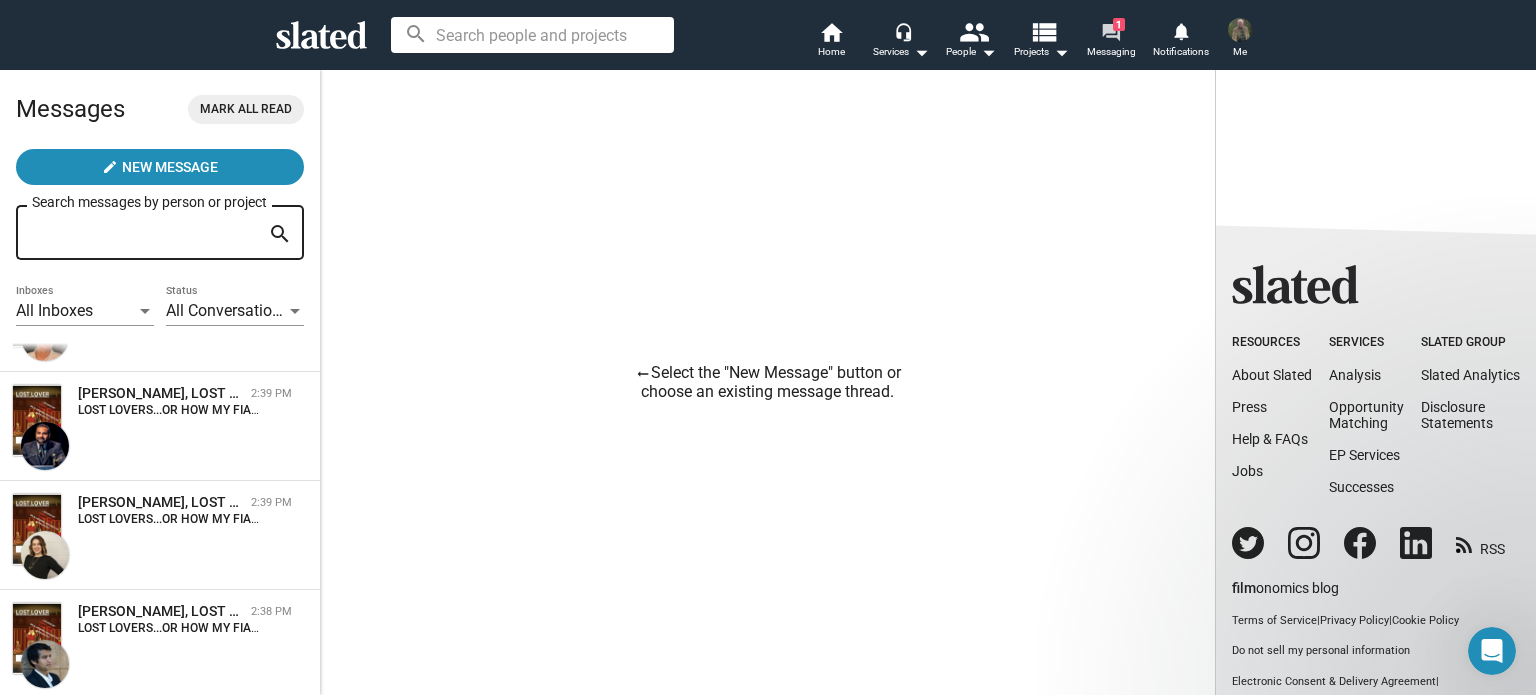 scroll, scrollTop: 0, scrollLeft: 0, axis: both 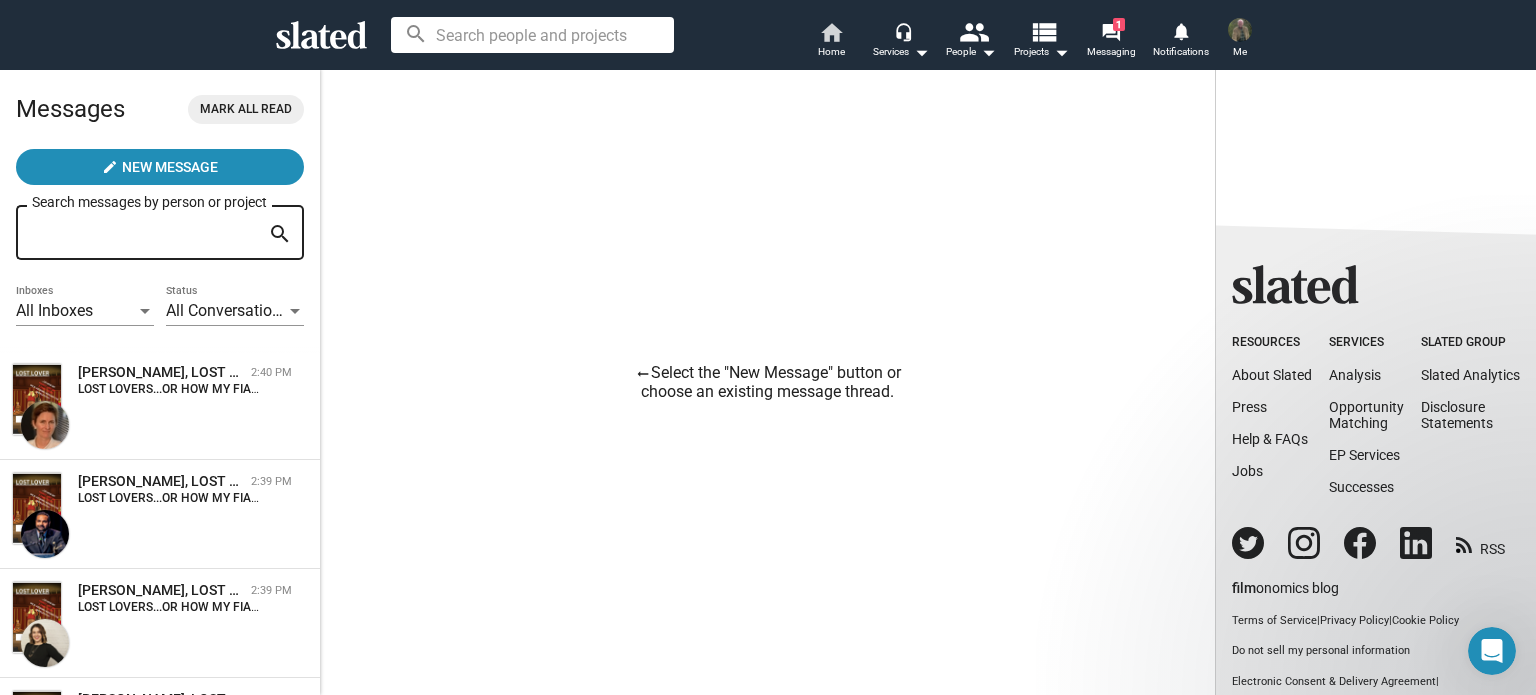 click on "Home" at bounding box center (831, 52) 